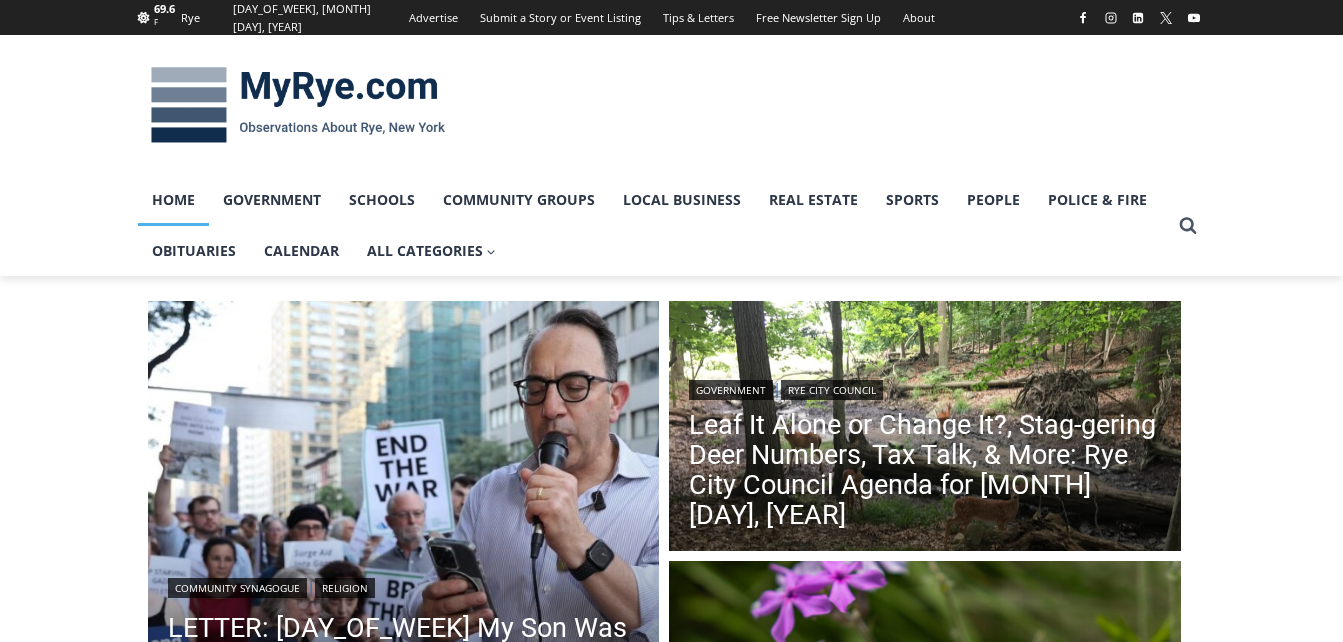 scroll, scrollTop: 0, scrollLeft: 0, axis: both 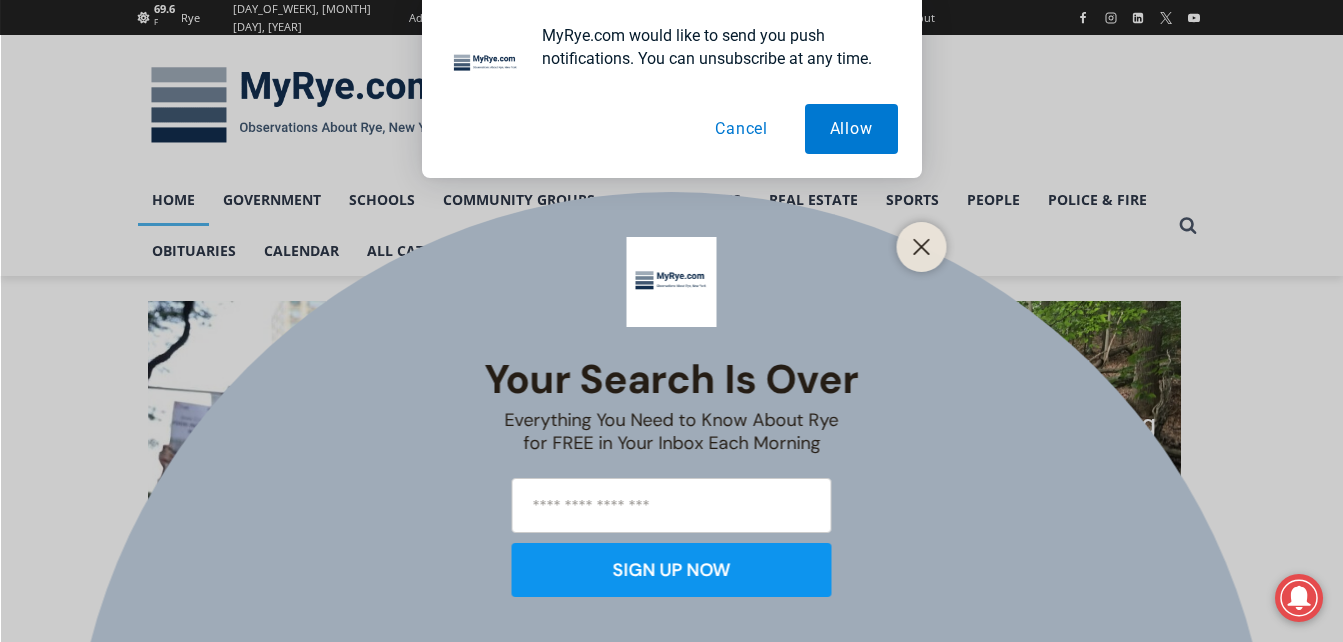 click on "Cancel" at bounding box center (741, 129) 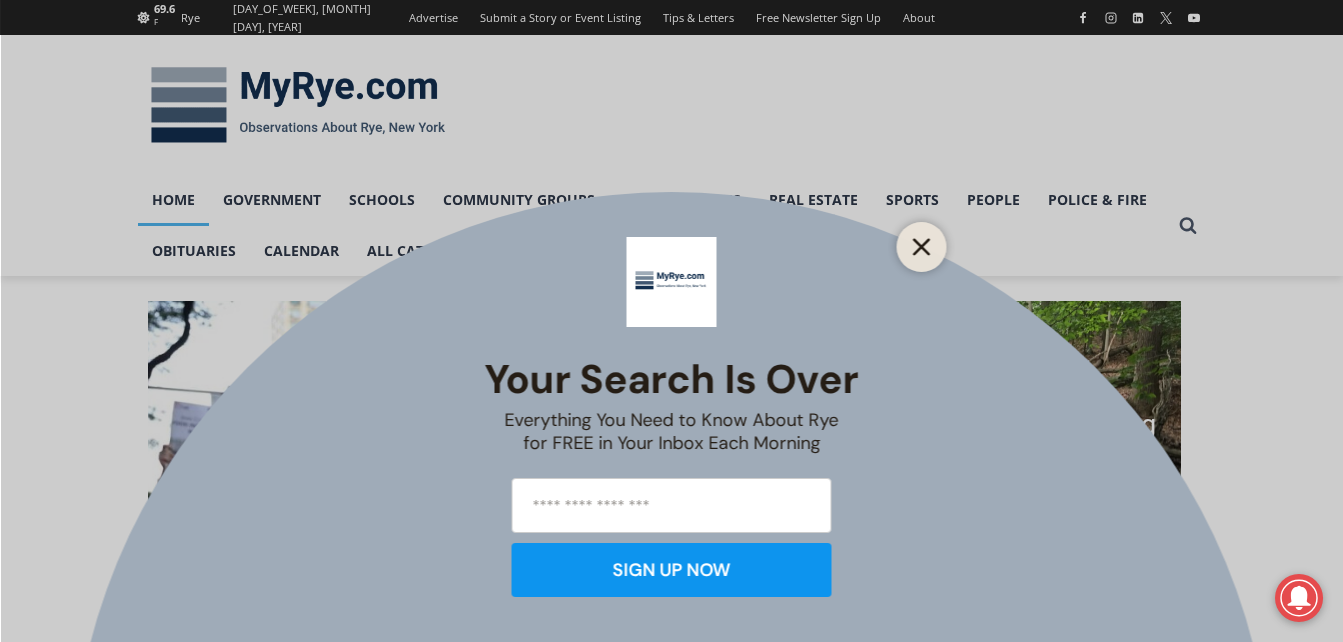 click at bounding box center [922, 247] 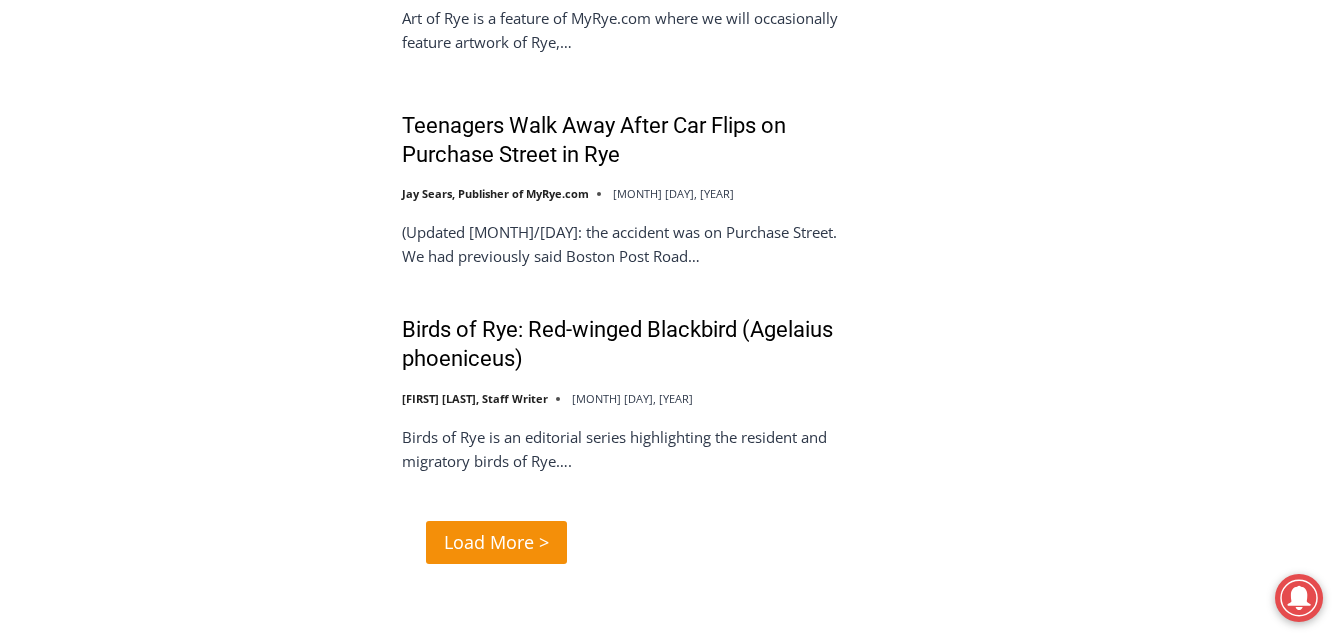 scroll, scrollTop: 4100, scrollLeft: 0, axis: vertical 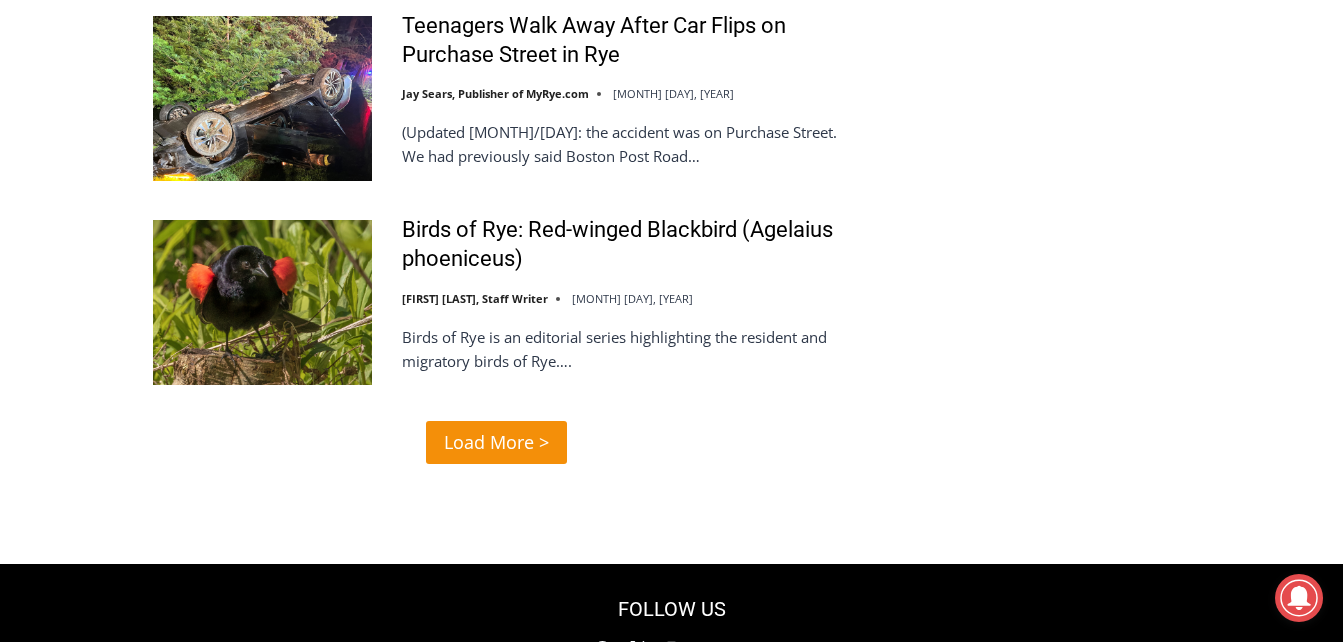 click on "Load More >" at bounding box center (496, 442) 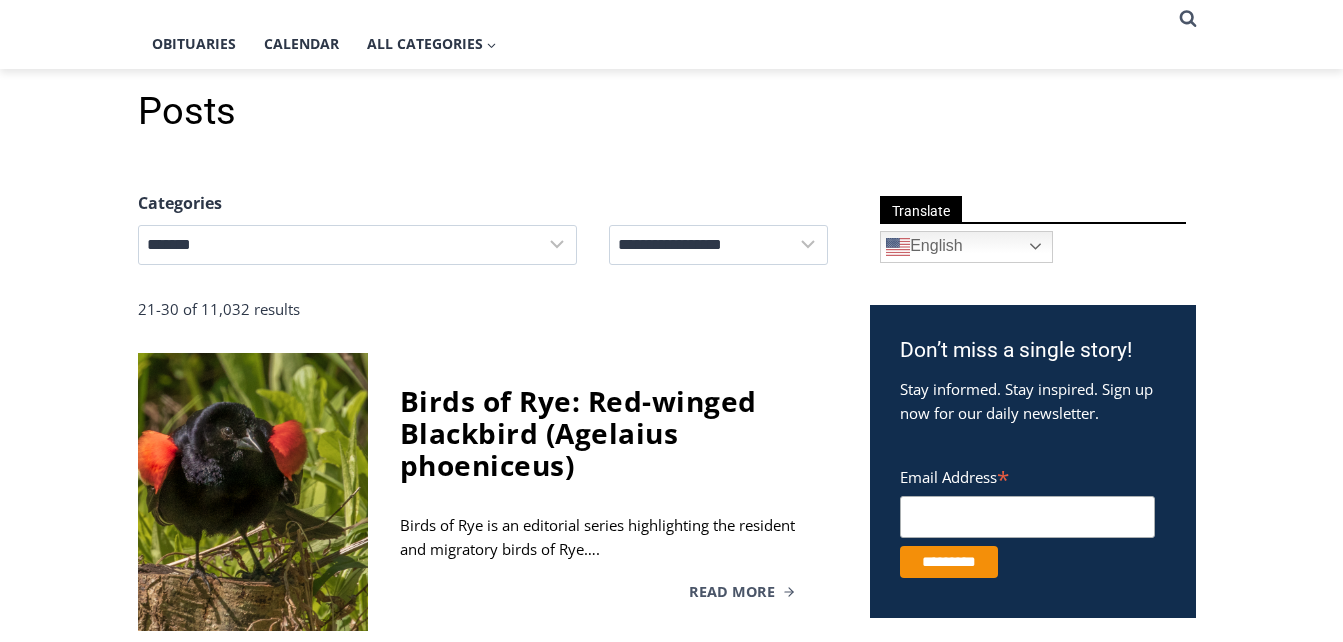 scroll, scrollTop: 300, scrollLeft: 0, axis: vertical 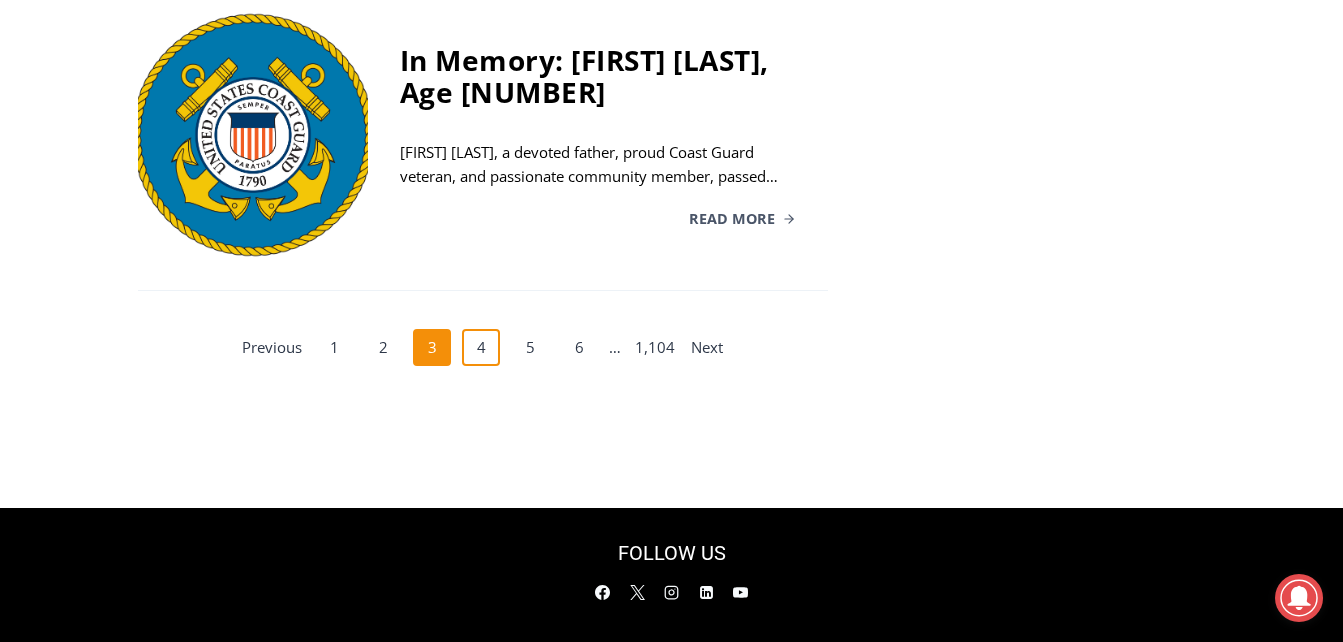 click on "4" at bounding box center (481, 348) 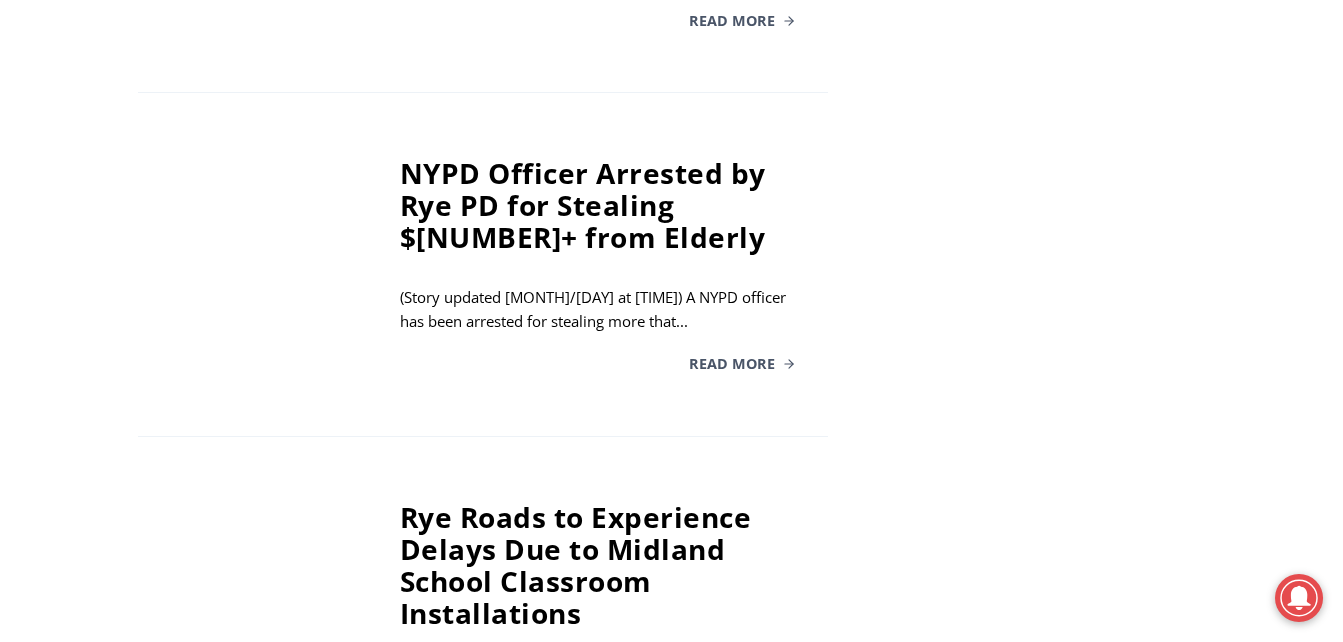 scroll, scrollTop: 3343, scrollLeft: 0, axis: vertical 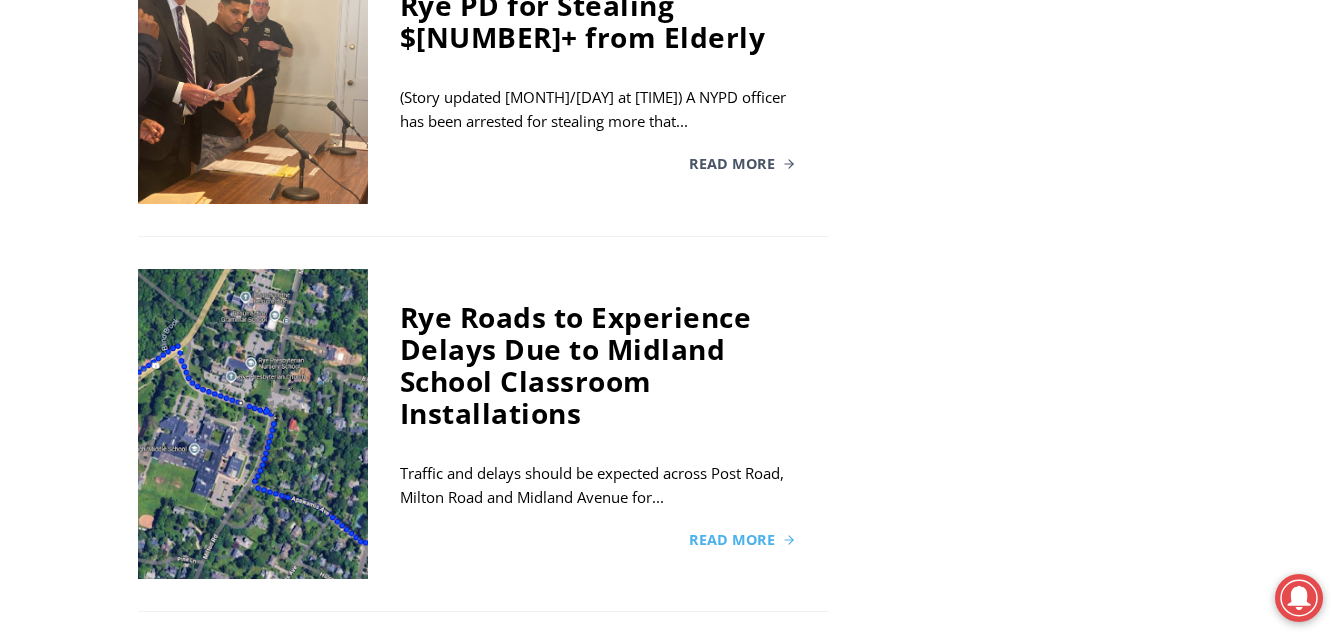 click on "Read More" at bounding box center (732, 540) 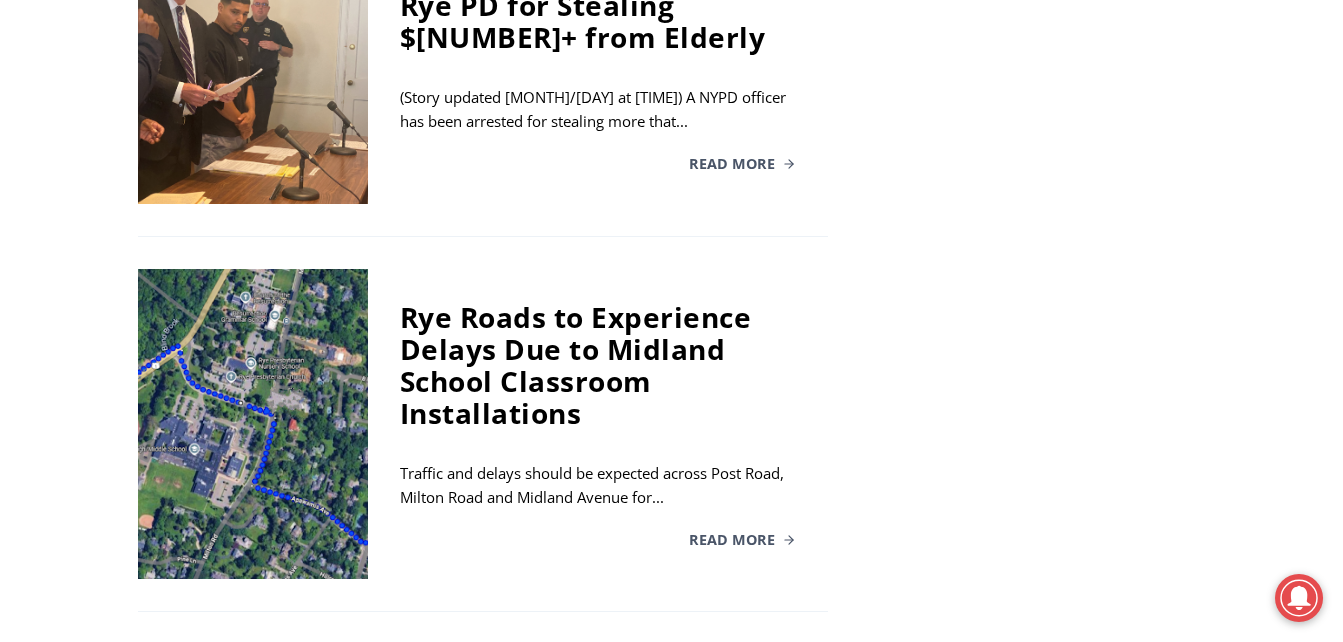 scroll, scrollTop: 3443, scrollLeft: 0, axis: vertical 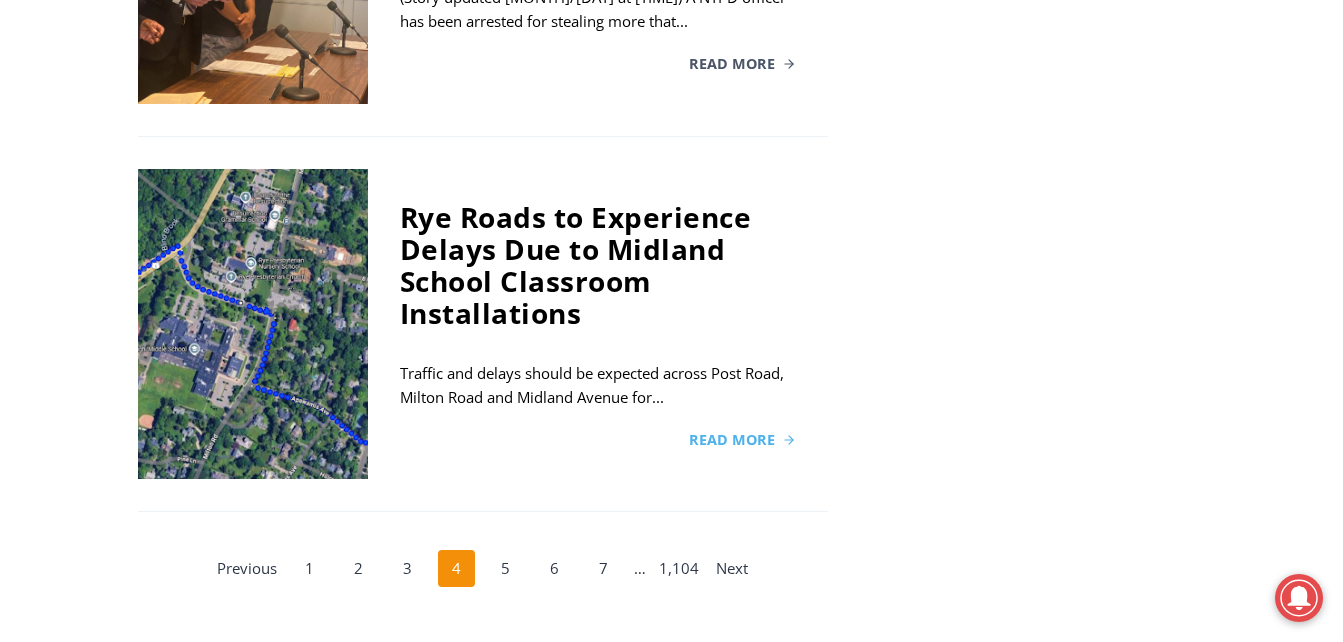 click on "Read More" at bounding box center [732, 440] 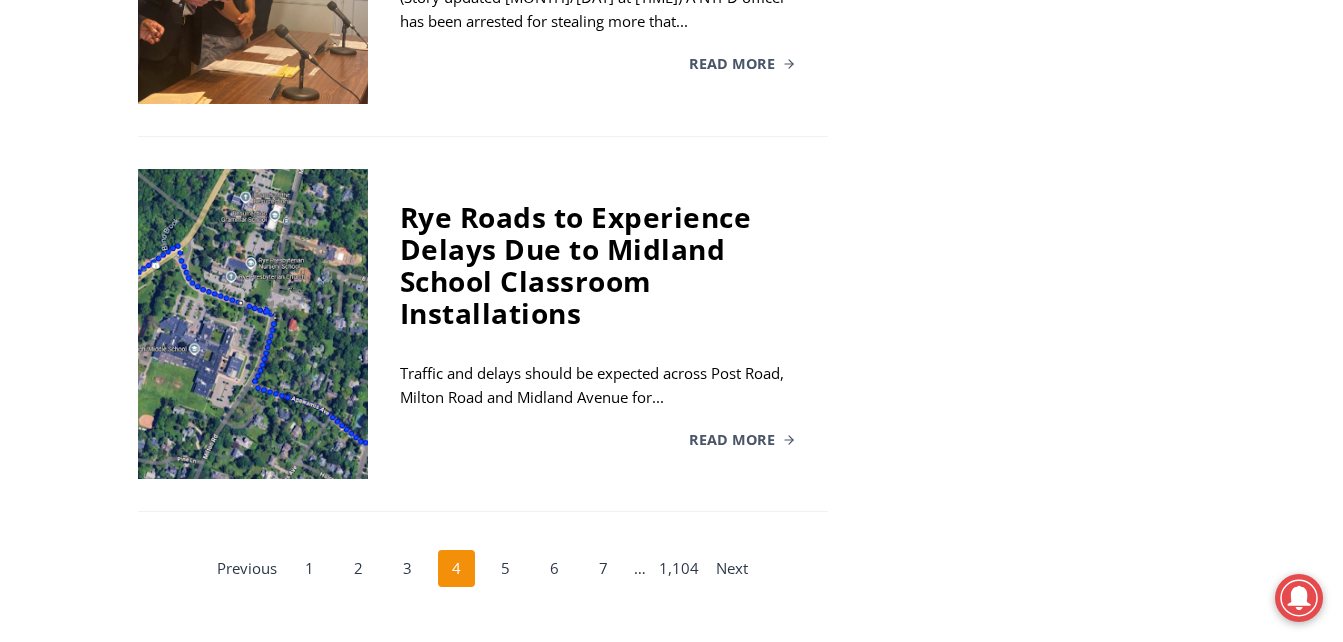 scroll, scrollTop: 3643, scrollLeft: 0, axis: vertical 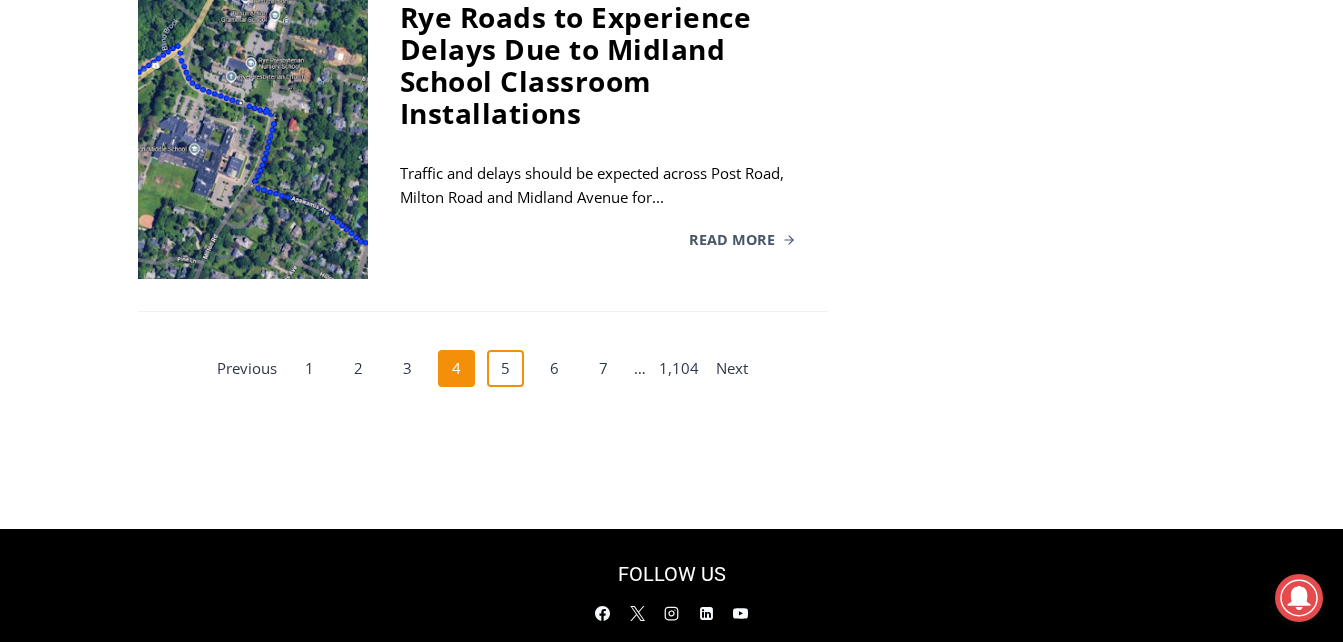 click on "5" at bounding box center [506, 369] 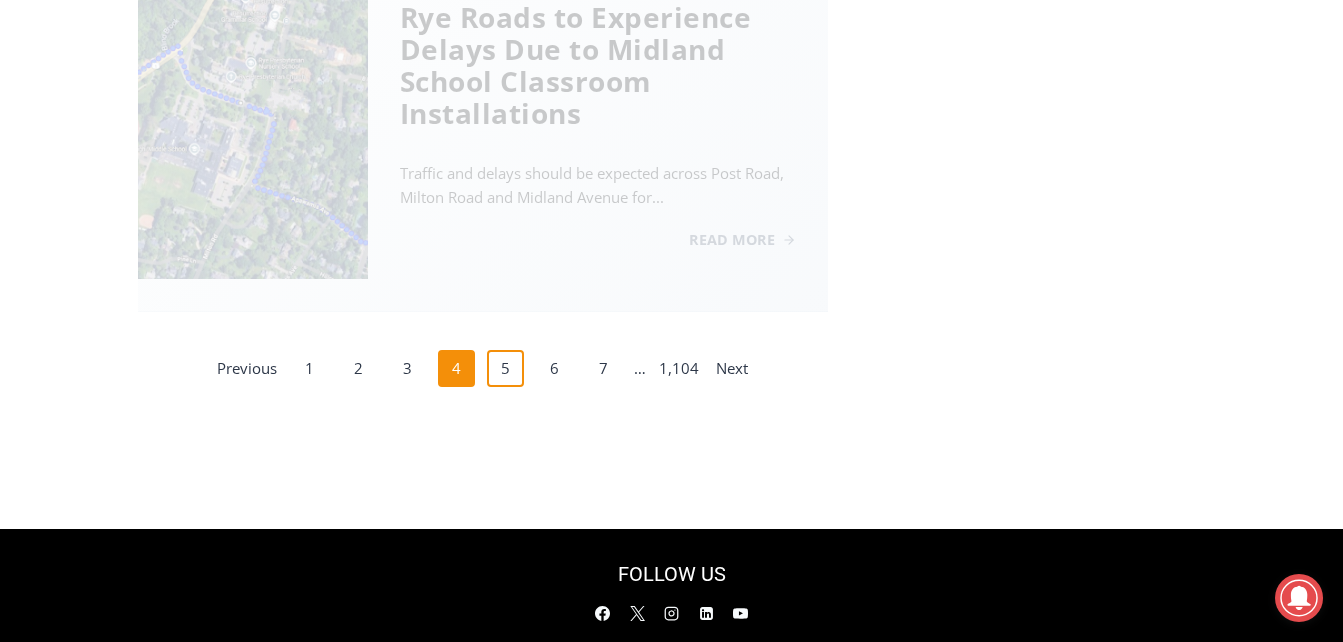 scroll, scrollTop: 543, scrollLeft: 0, axis: vertical 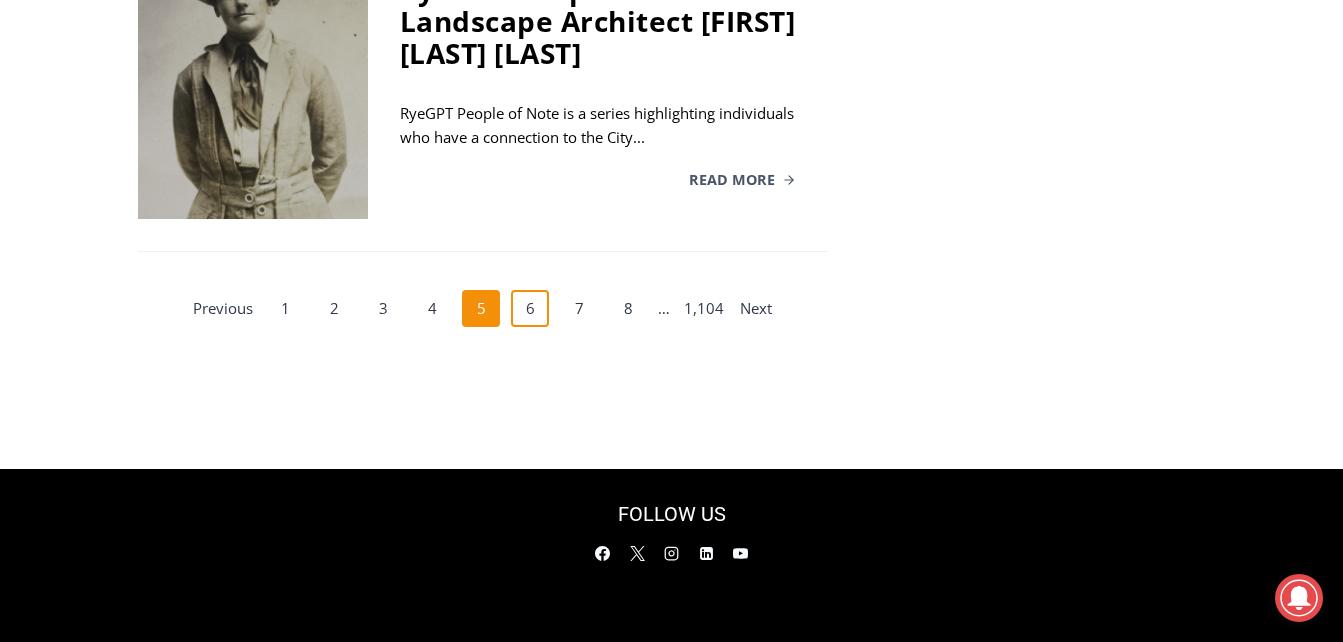 click on "6" at bounding box center (530, 309) 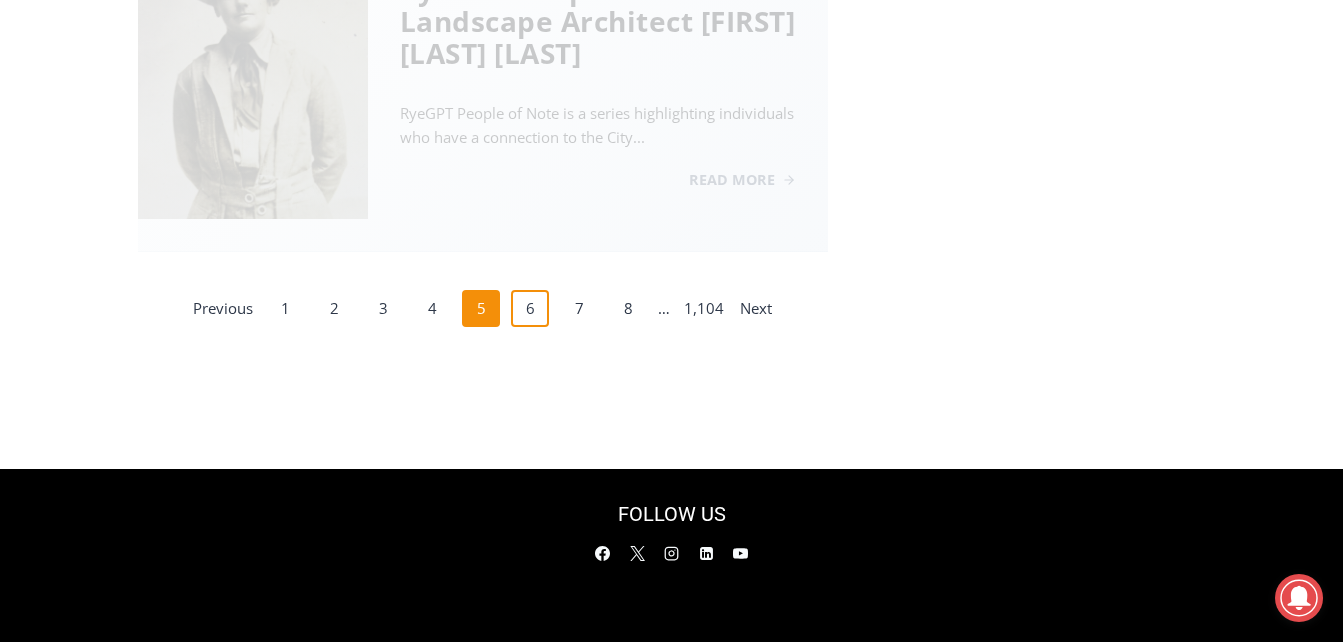 scroll, scrollTop: 543, scrollLeft: 0, axis: vertical 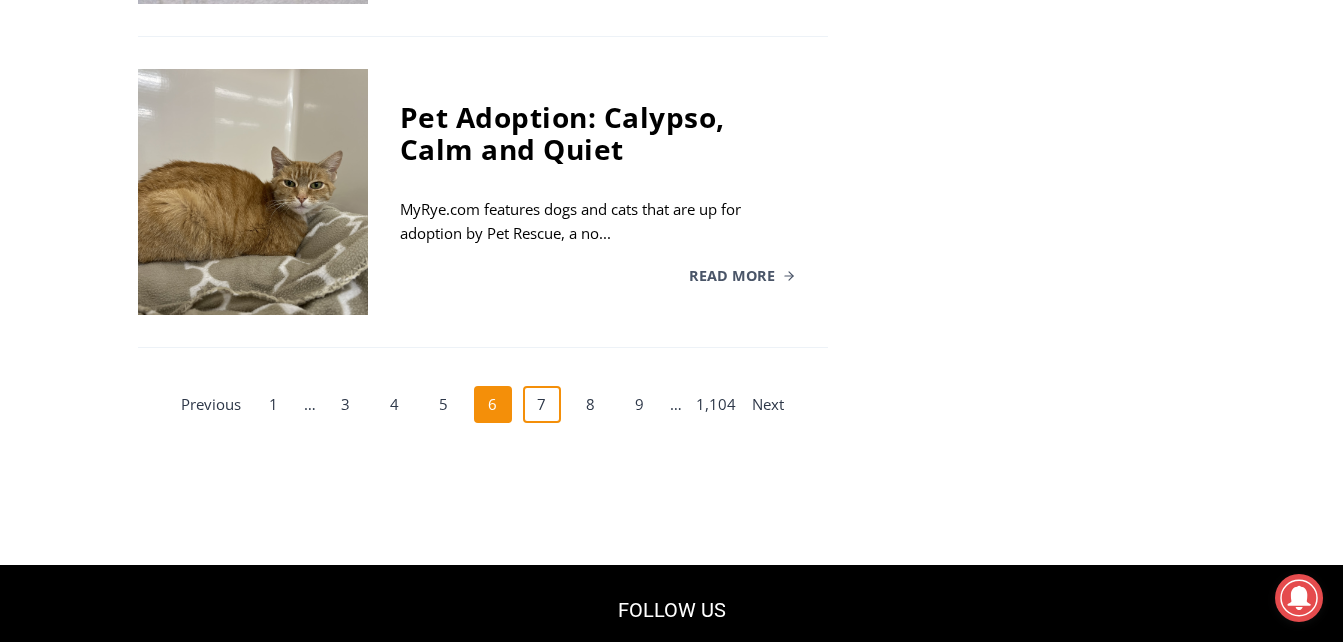 click on "7" at bounding box center [542, 405] 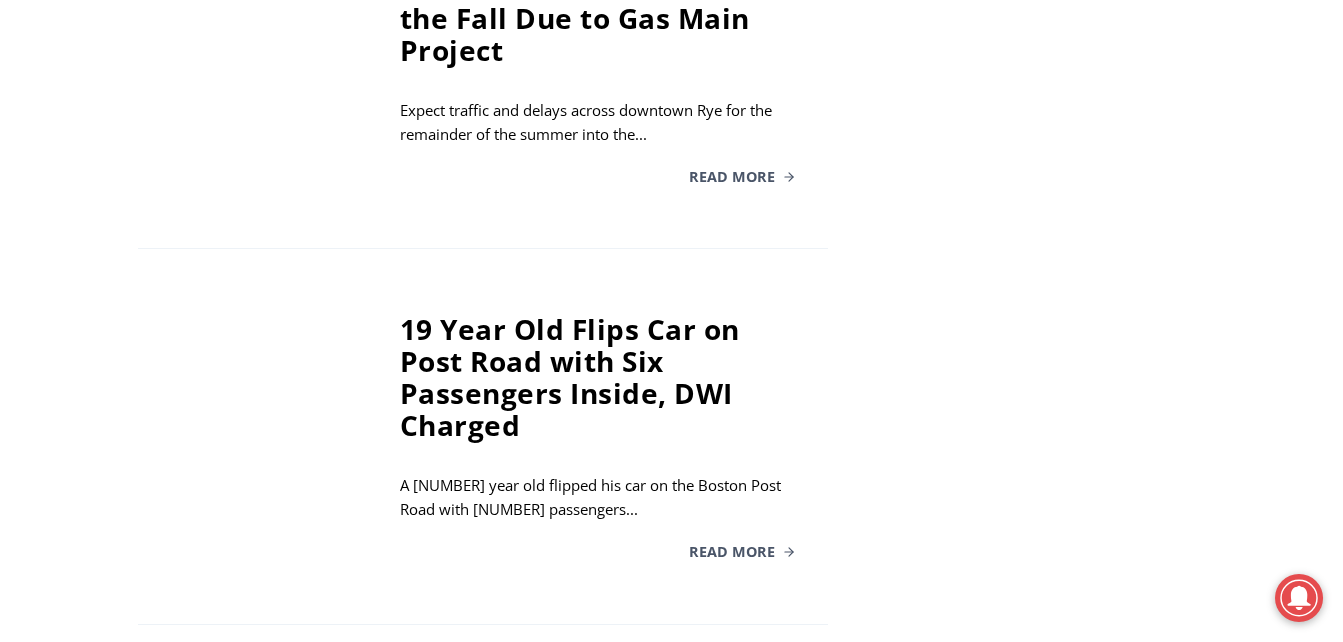 scroll, scrollTop: 3143, scrollLeft: 0, axis: vertical 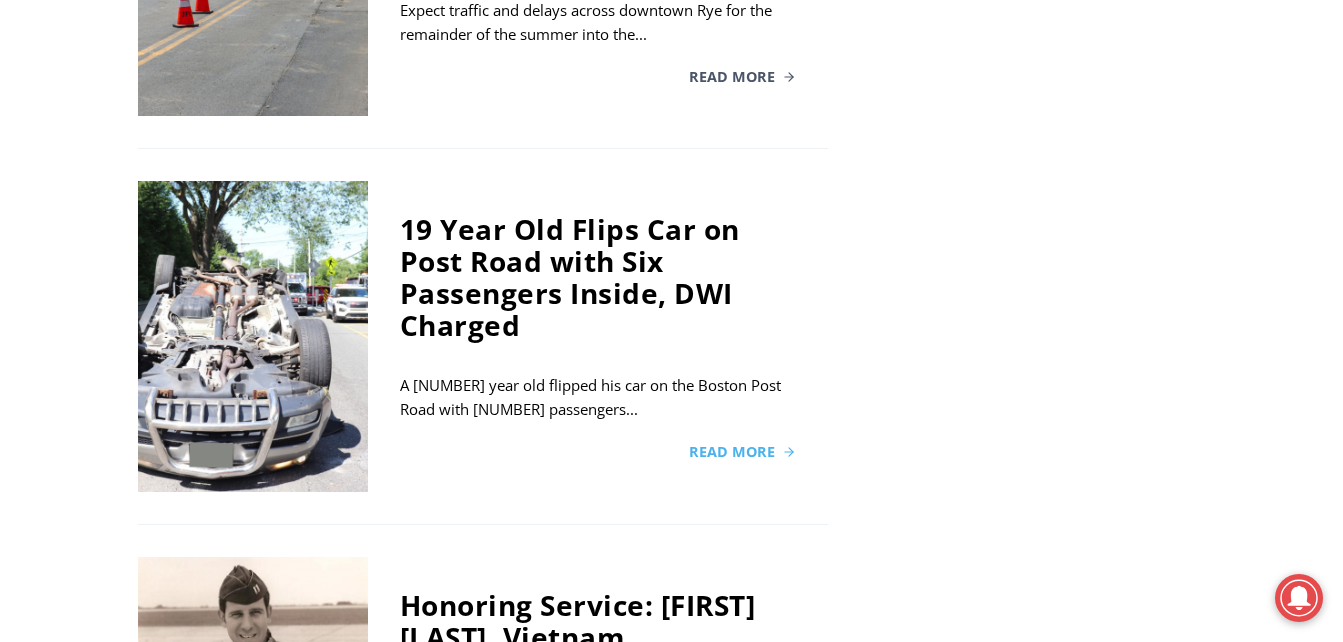 click on "Read More" at bounding box center (732, 452) 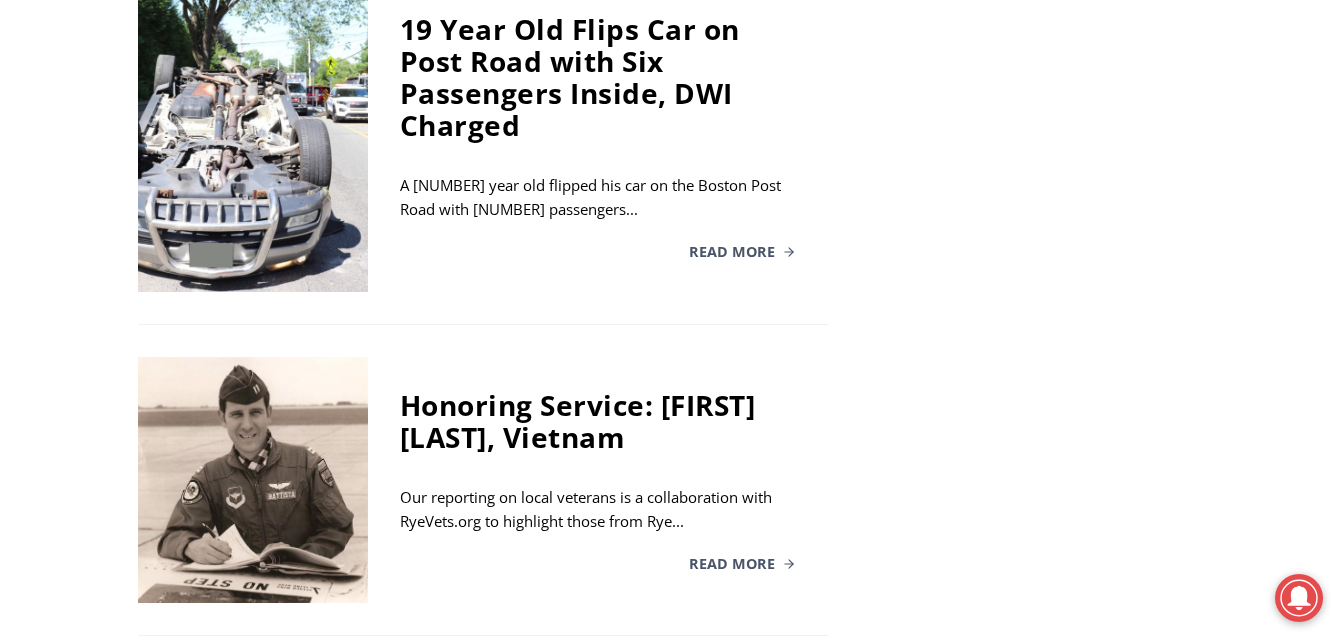 scroll, scrollTop: 3443, scrollLeft: 0, axis: vertical 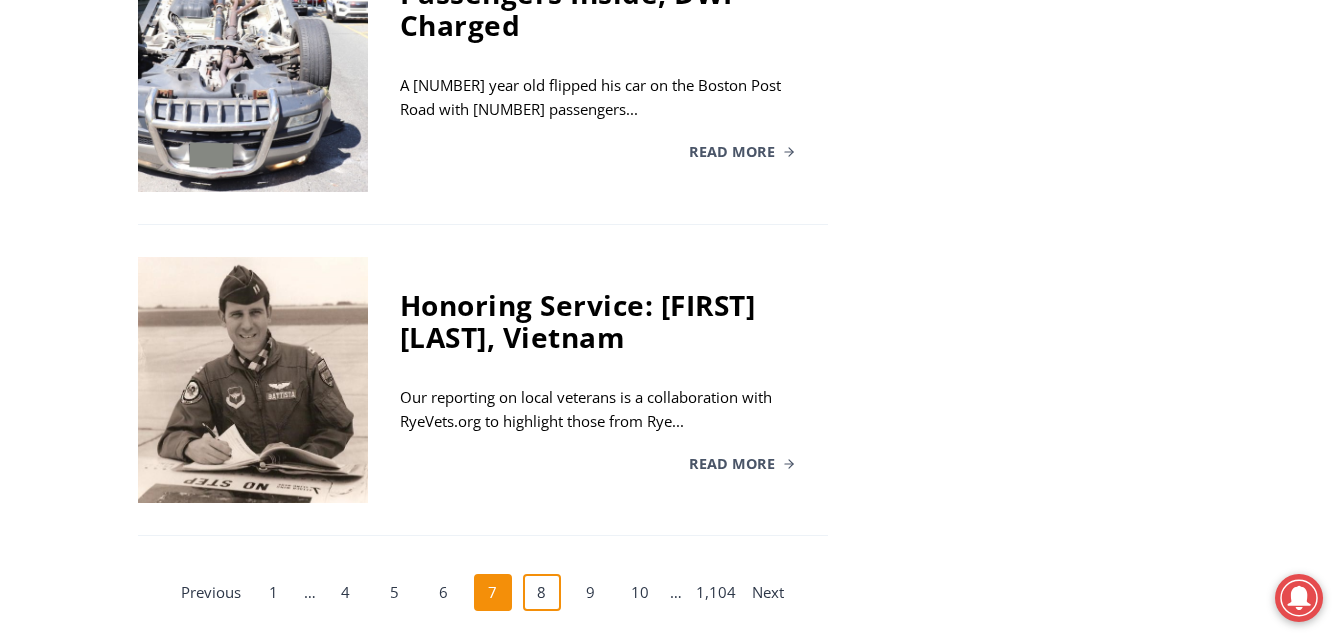 click on "8" at bounding box center [542, 593] 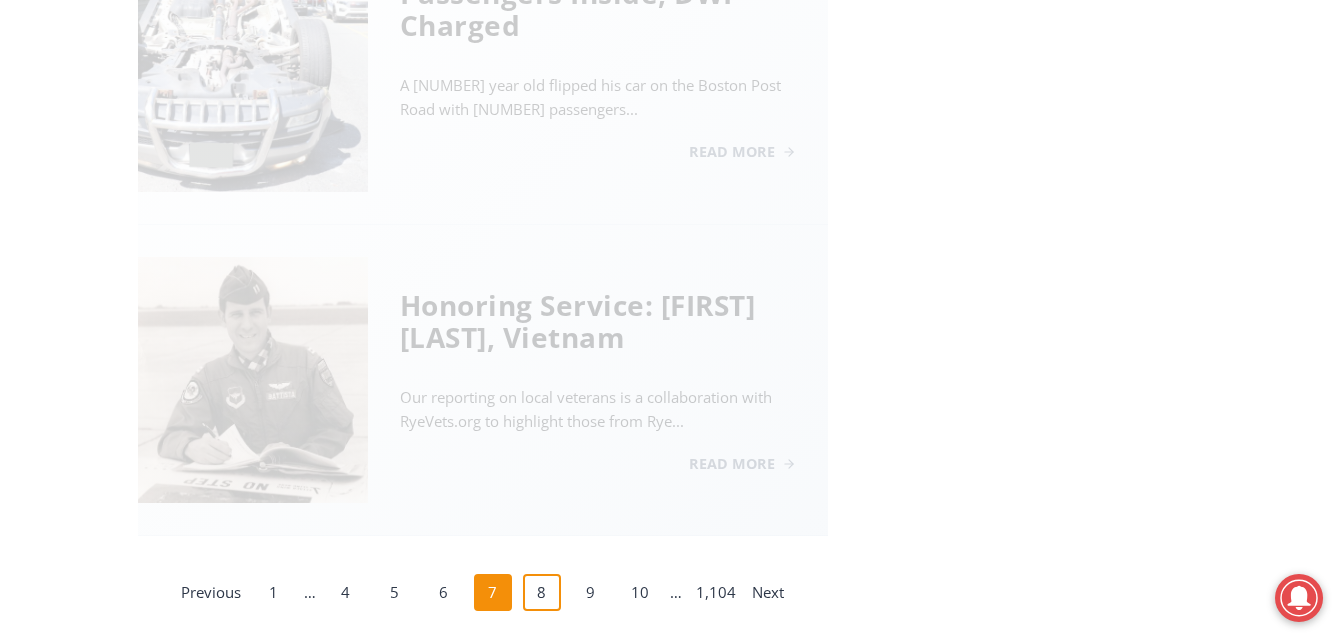 scroll, scrollTop: 543, scrollLeft: 0, axis: vertical 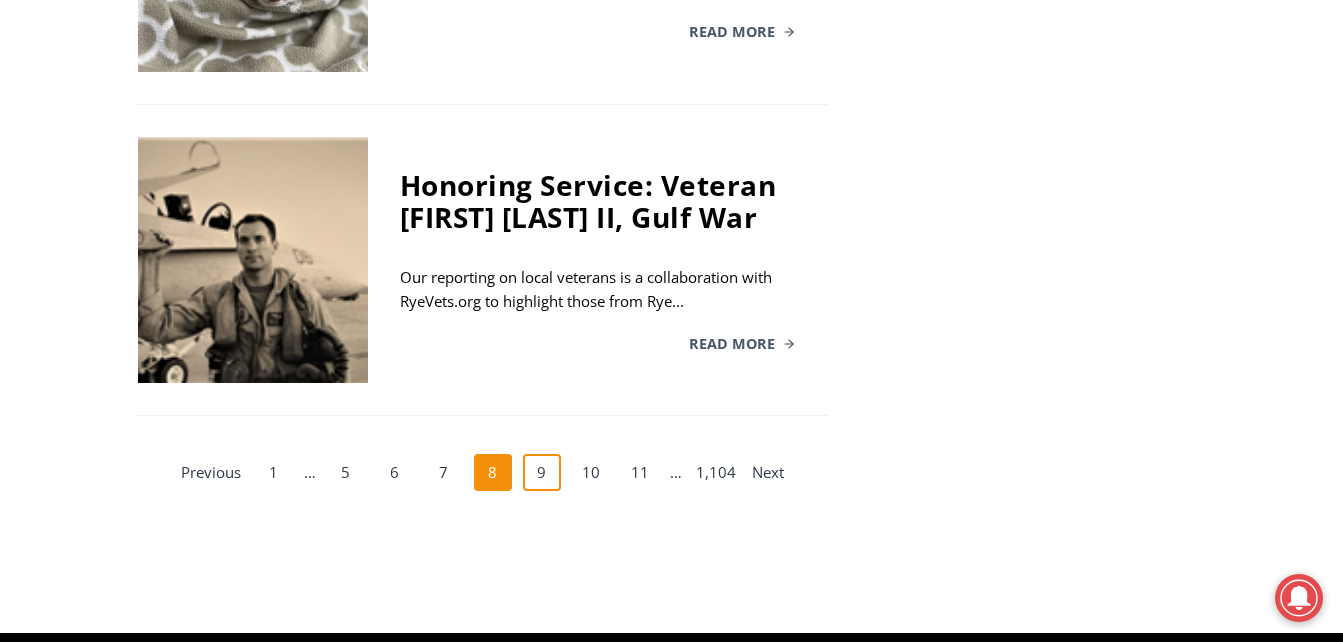 click on "9" at bounding box center (542, 473) 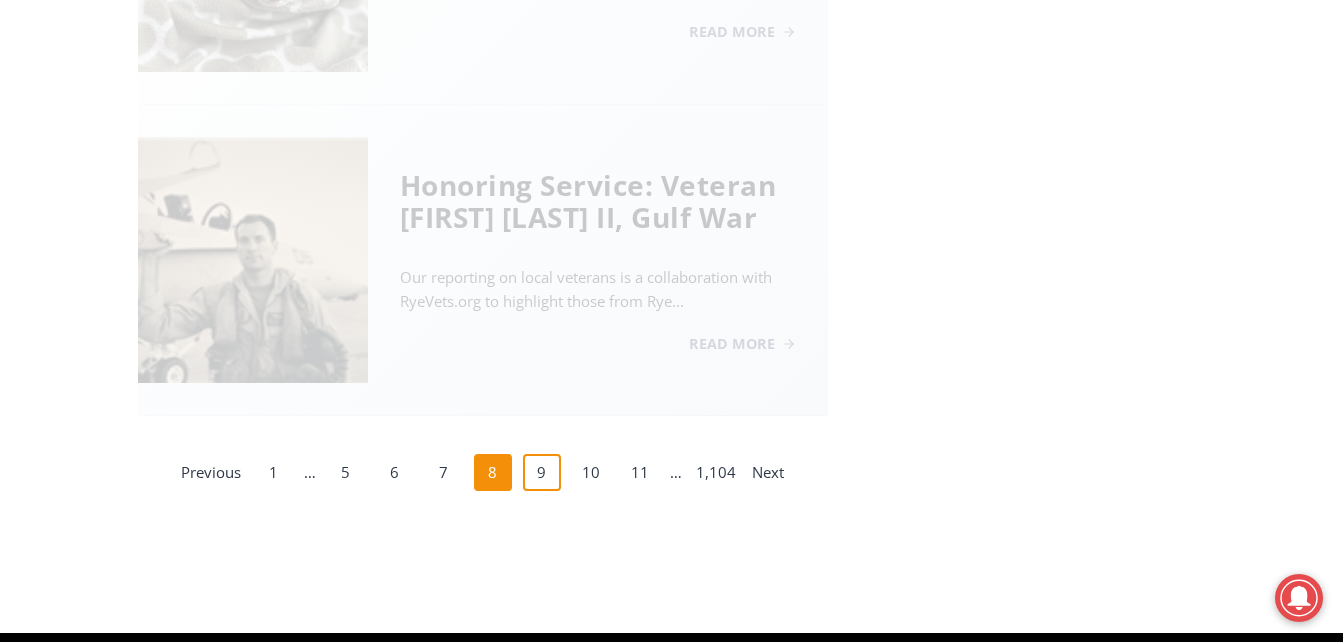 scroll, scrollTop: 543, scrollLeft: 0, axis: vertical 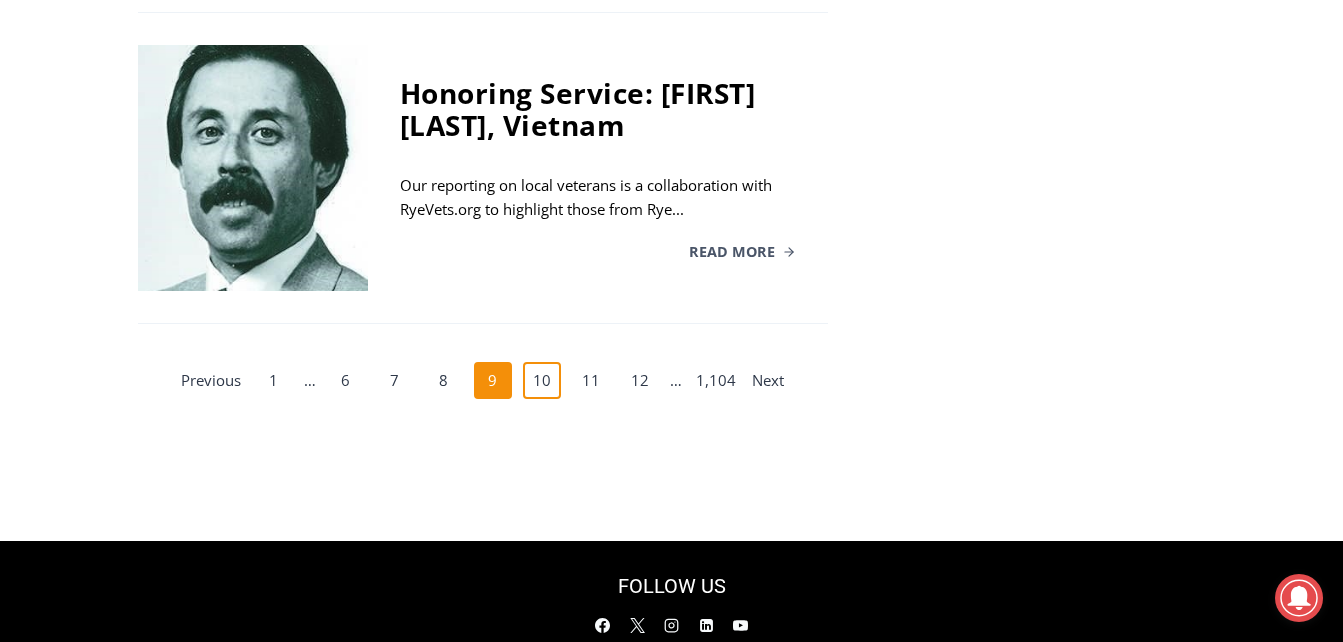 click on "10" at bounding box center (542, 381) 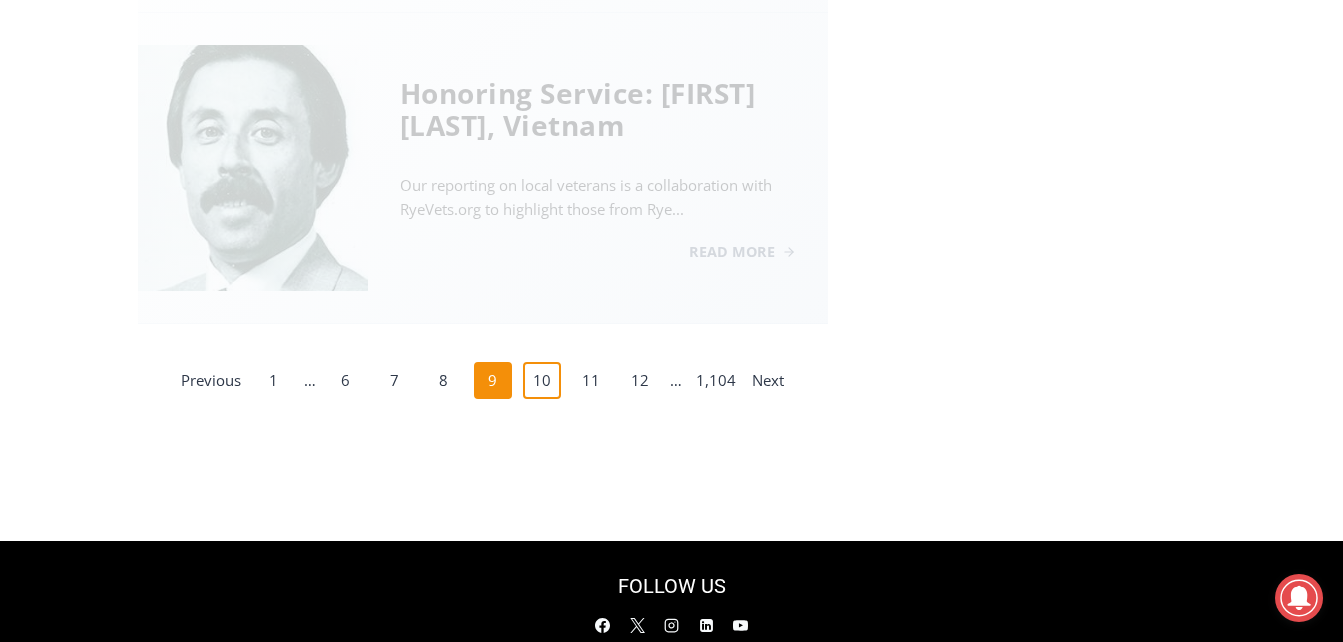 scroll, scrollTop: 543, scrollLeft: 0, axis: vertical 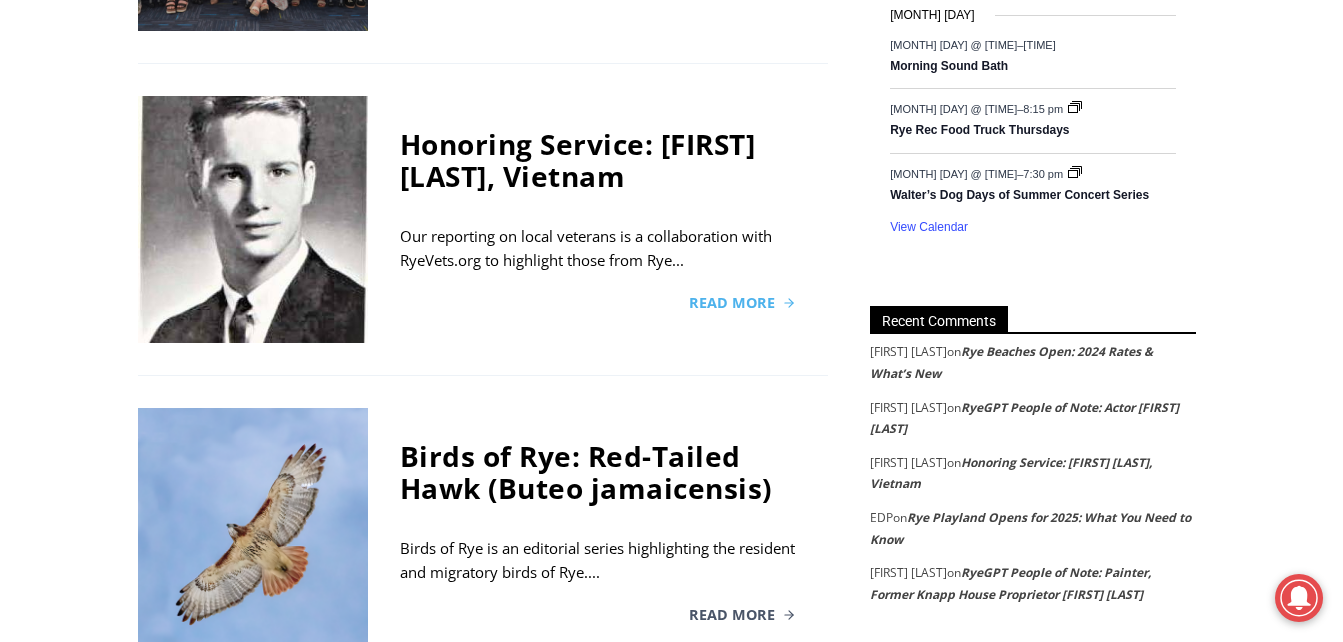 click on "Read More" at bounding box center (732, 303) 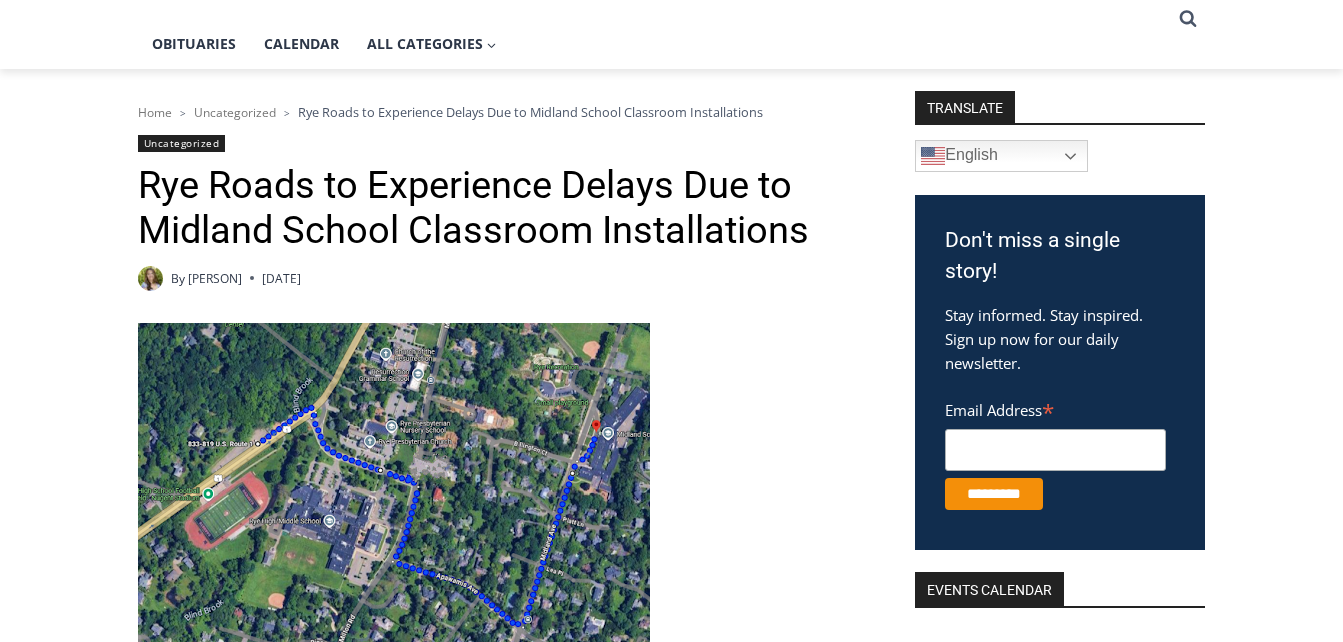 scroll, scrollTop: 200, scrollLeft: 0, axis: vertical 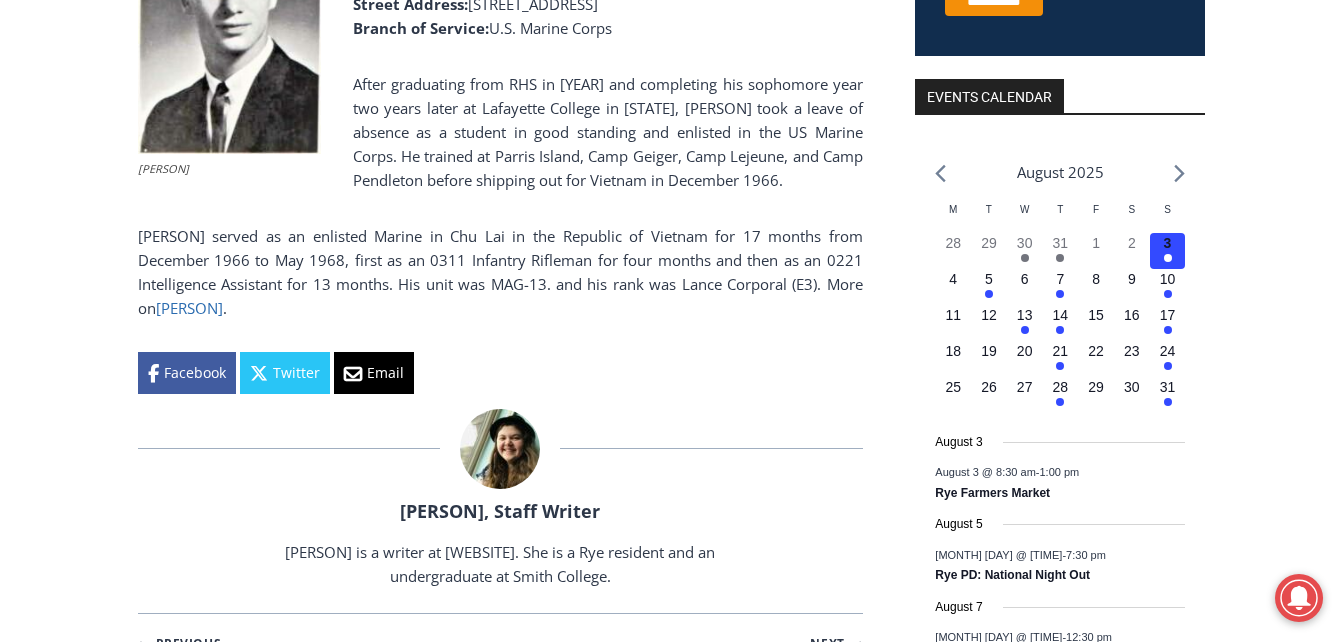 click on "[PERSON]" at bounding box center [189, 308] 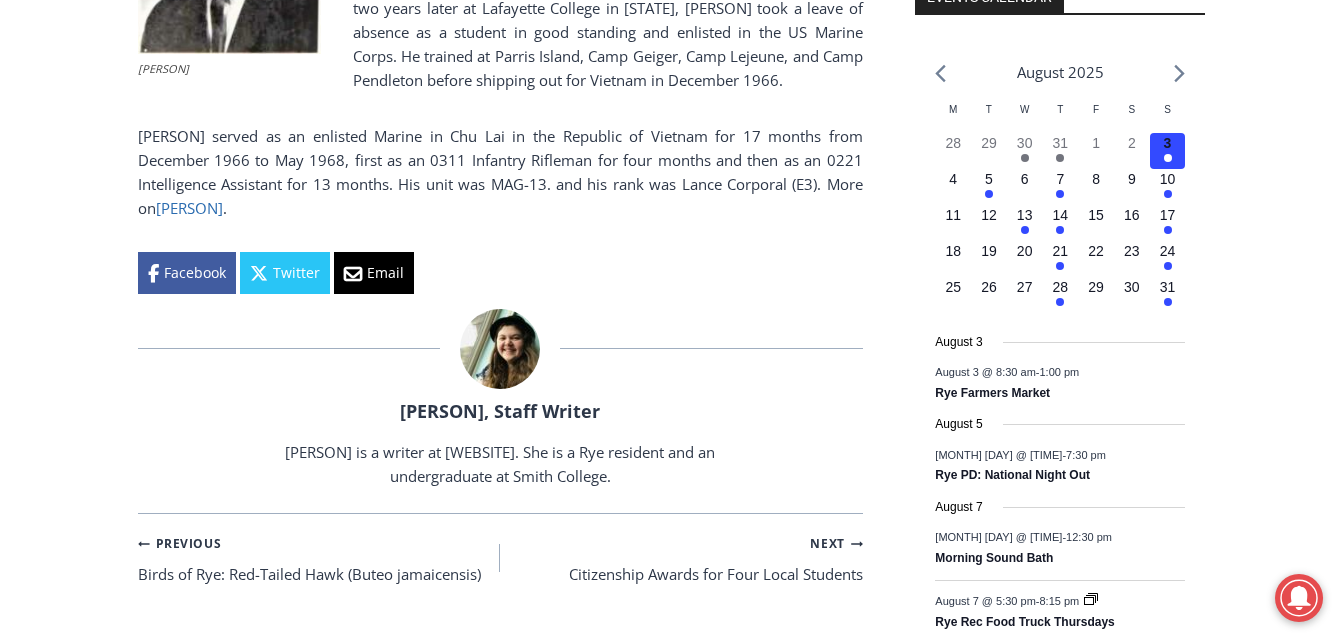 scroll, scrollTop: 1000, scrollLeft: 0, axis: vertical 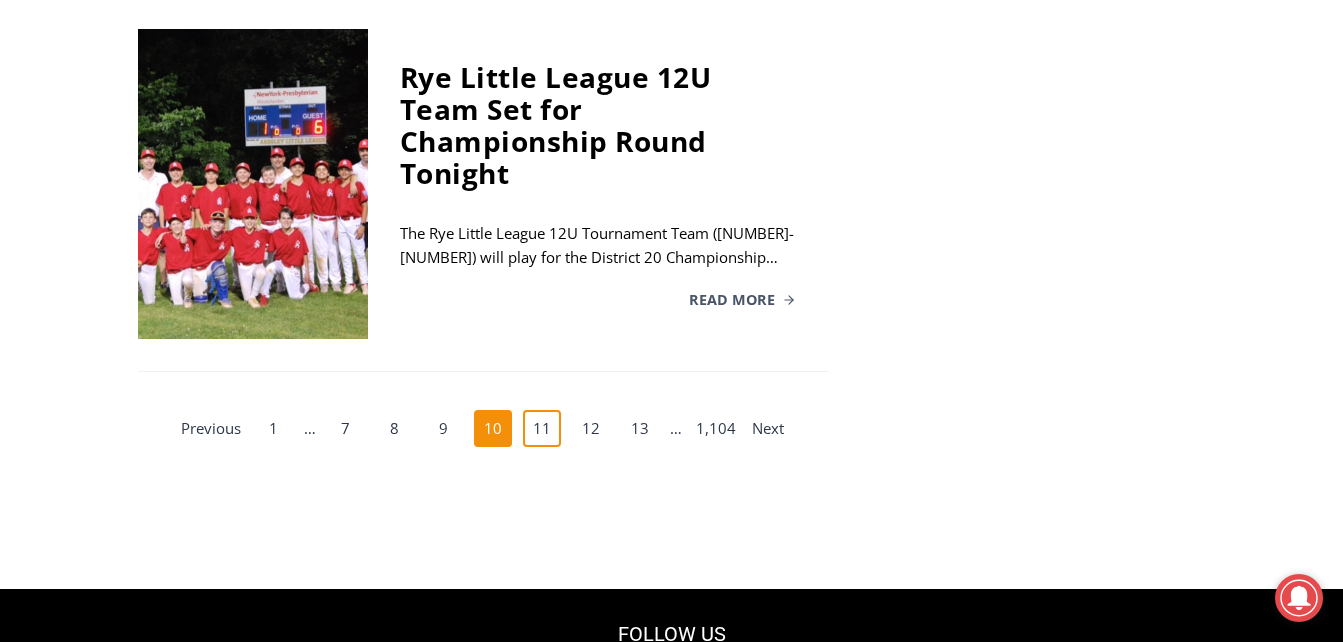 click on "11" at bounding box center [542, 429] 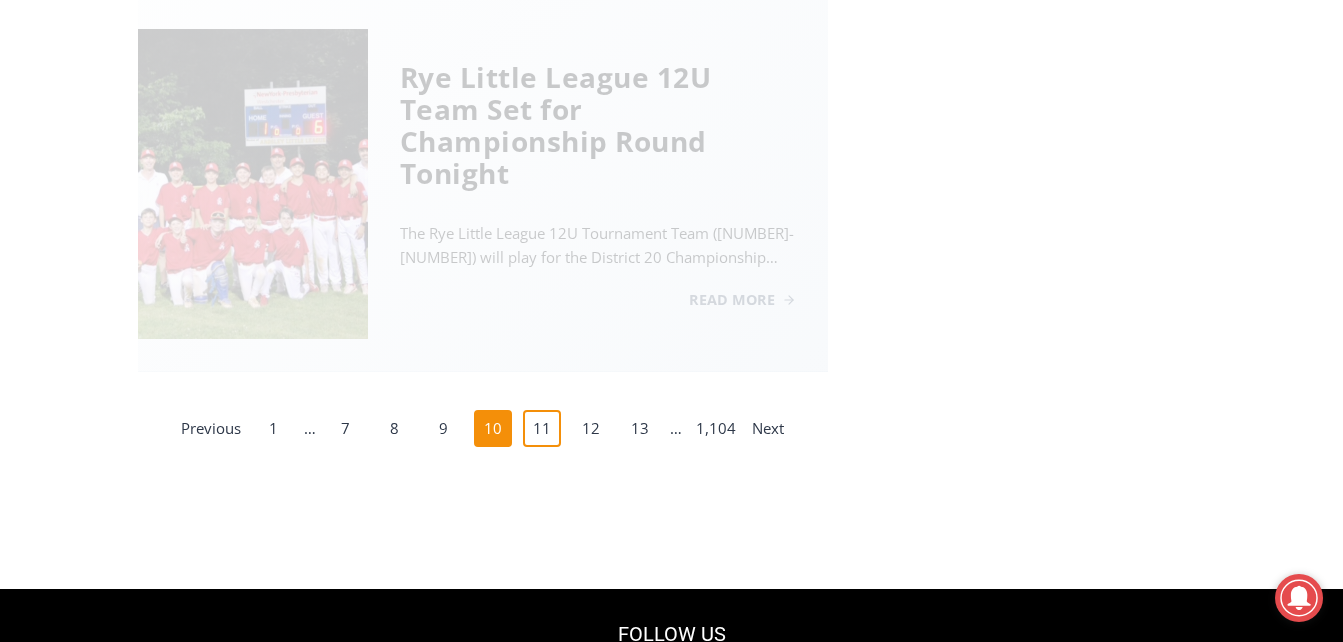 scroll, scrollTop: 543, scrollLeft: 0, axis: vertical 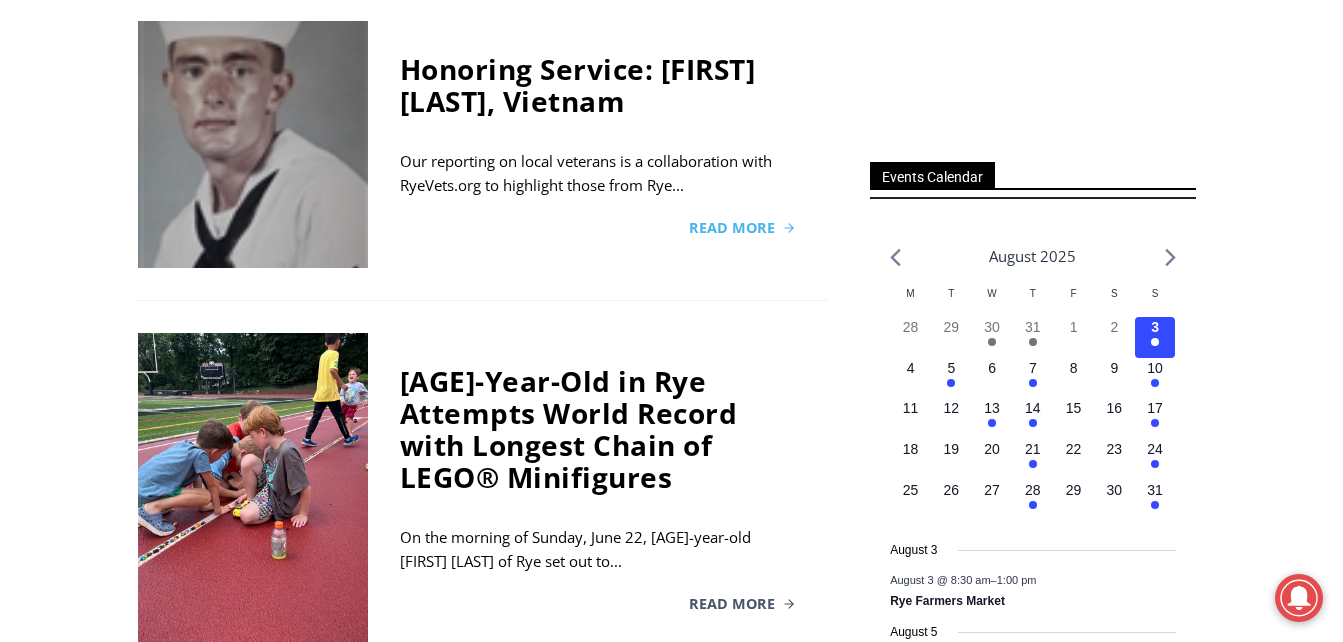click on "Read More" at bounding box center [732, 228] 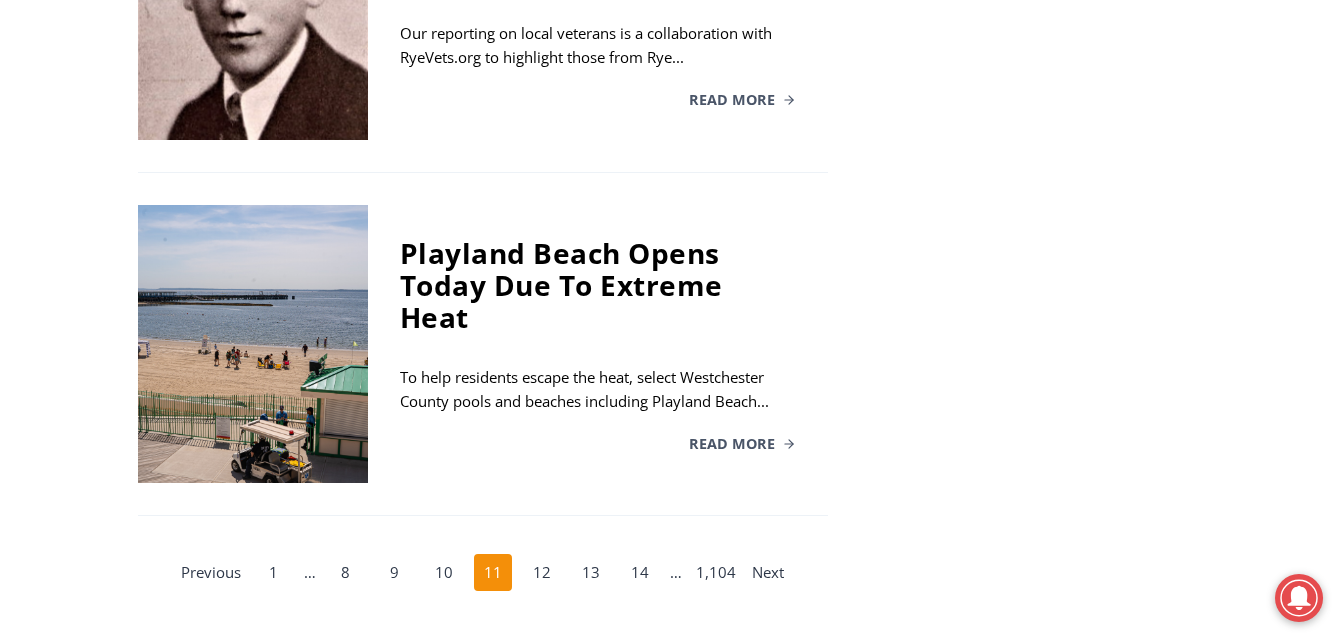 scroll, scrollTop: 3543, scrollLeft: 0, axis: vertical 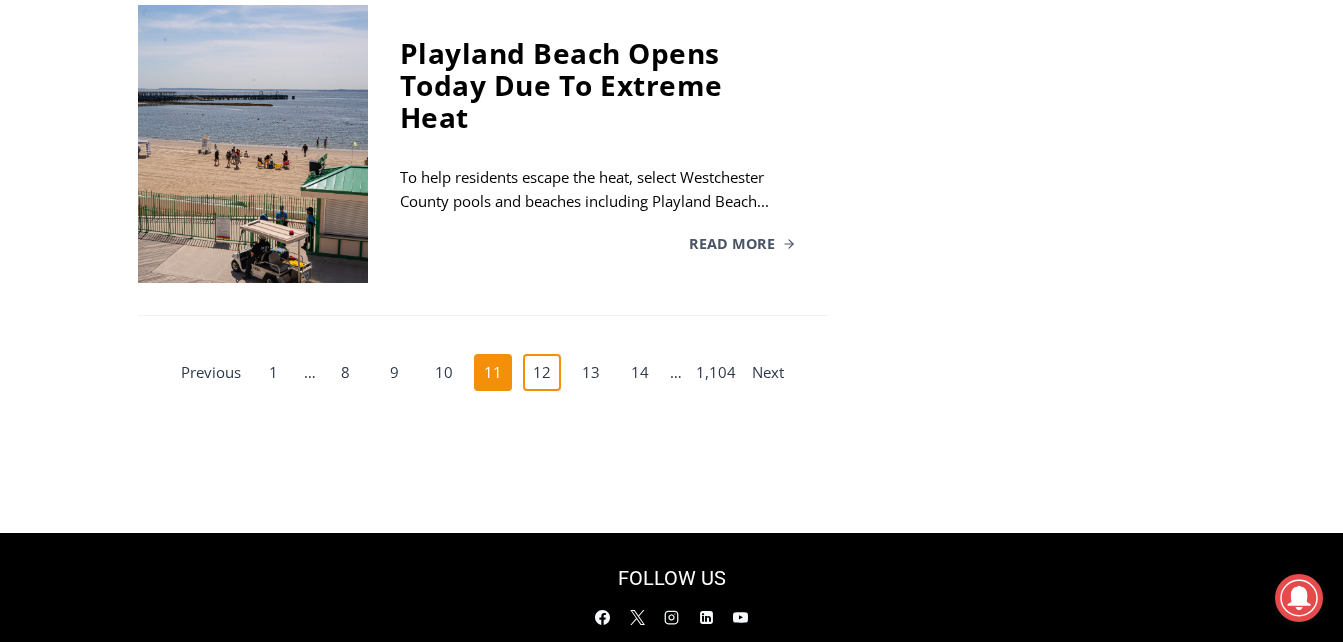 click on "12" at bounding box center [542, 373] 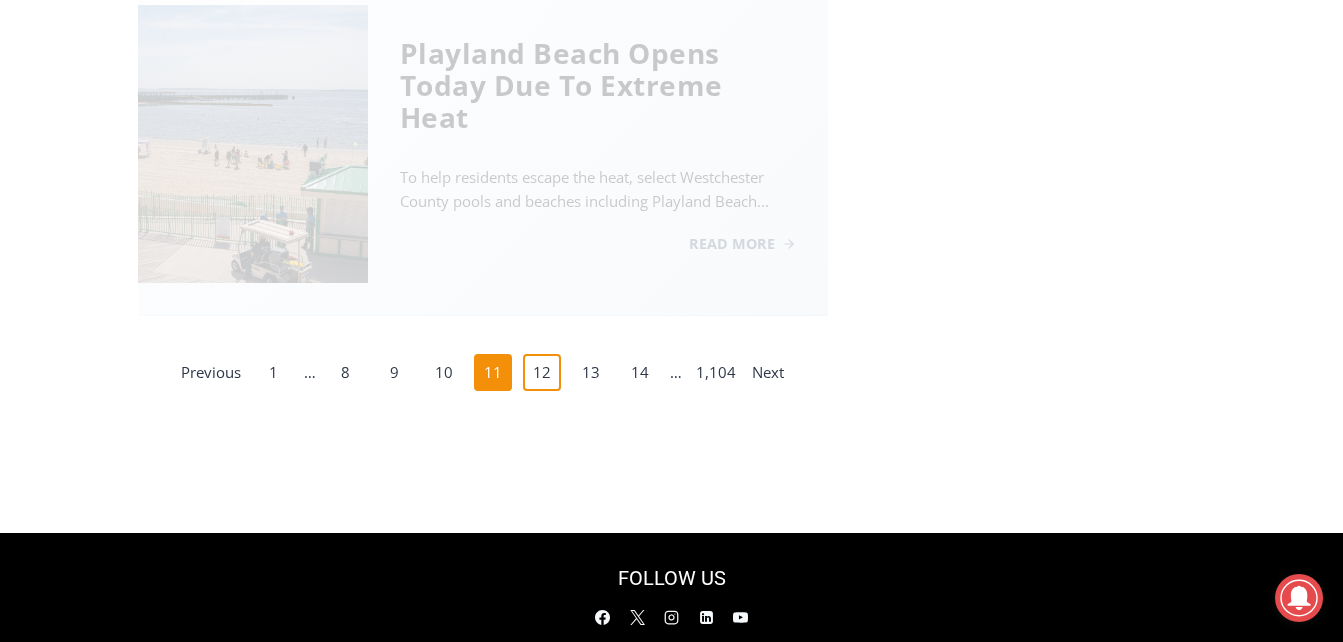scroll, scrollTop: 543, scrollLeft: 0, axis: vertical 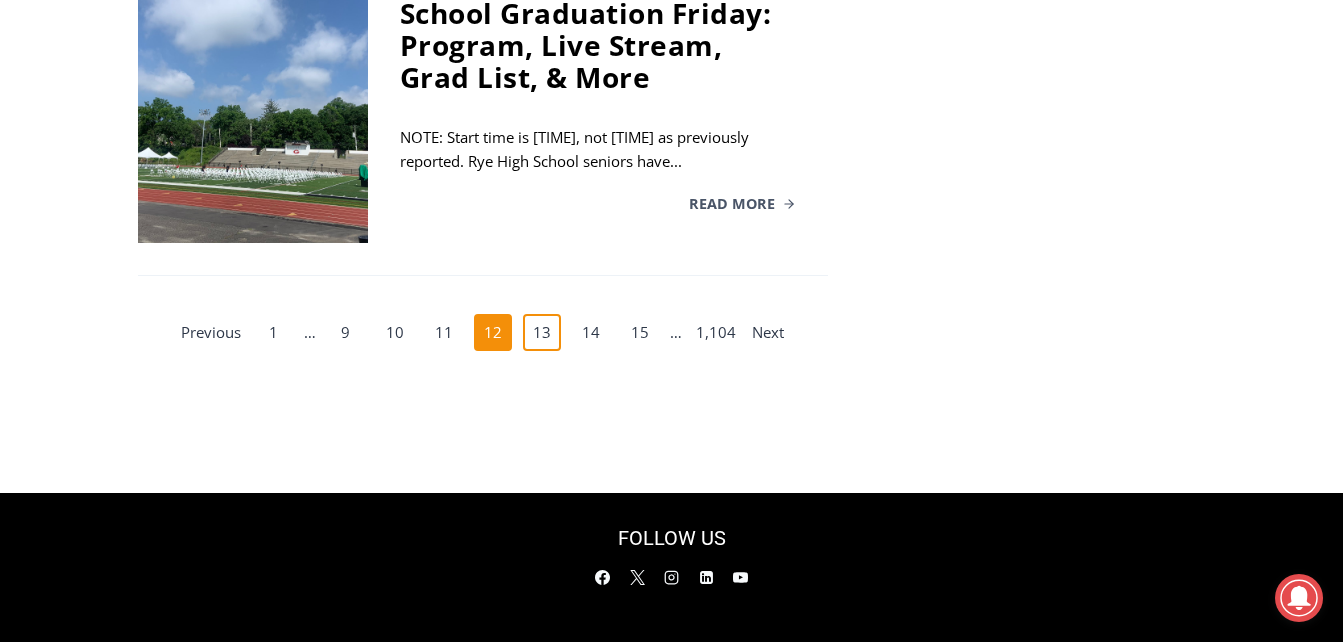 click on "13" at bounding box center (542, 333) 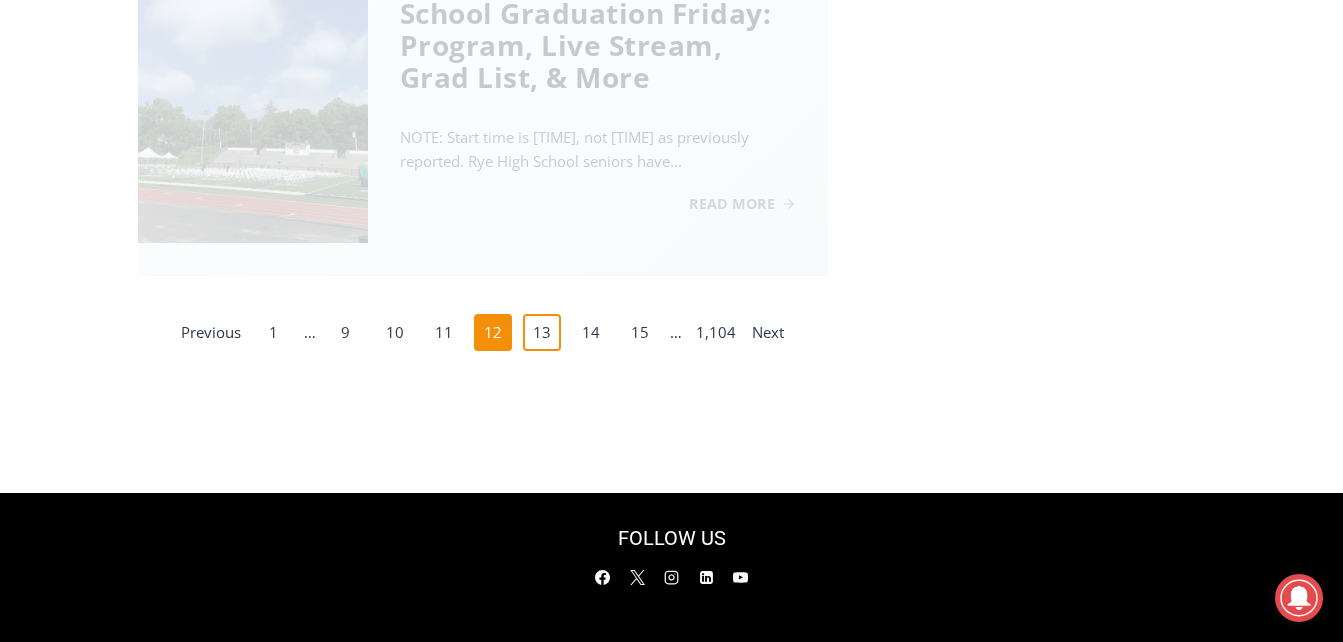 scroll, scrollTop: 543, scrollLeft: 0, axis: vertical 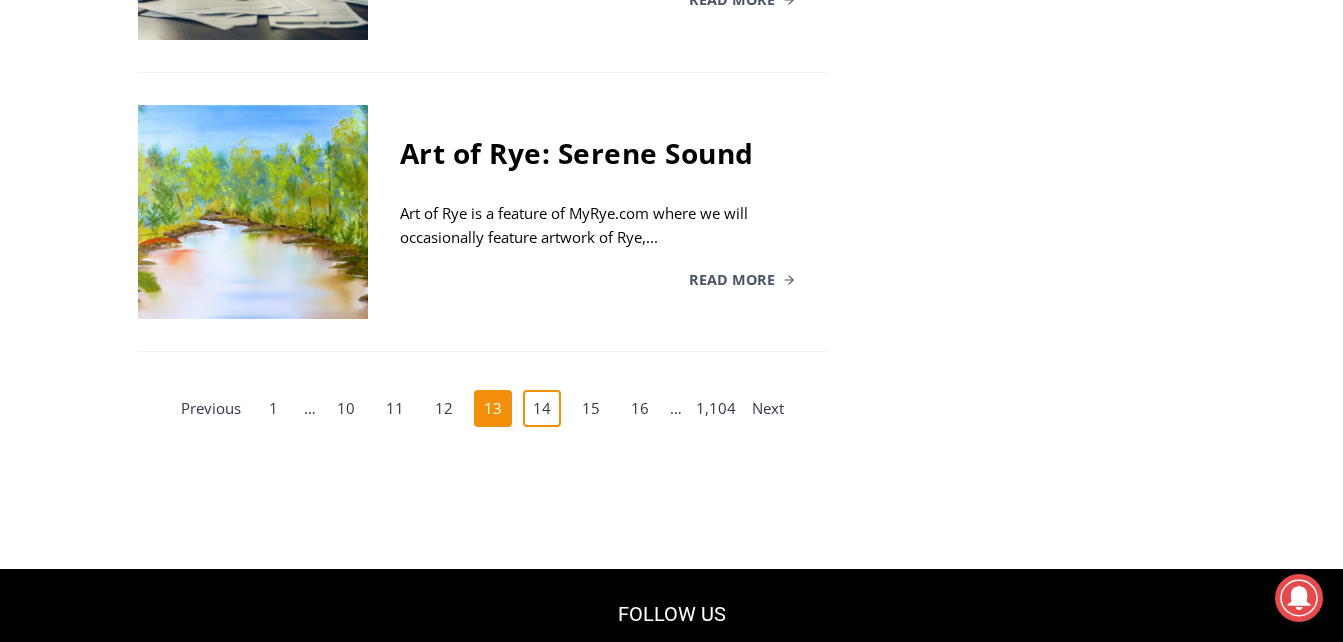 click on "14" at bounding box center [542, 409] 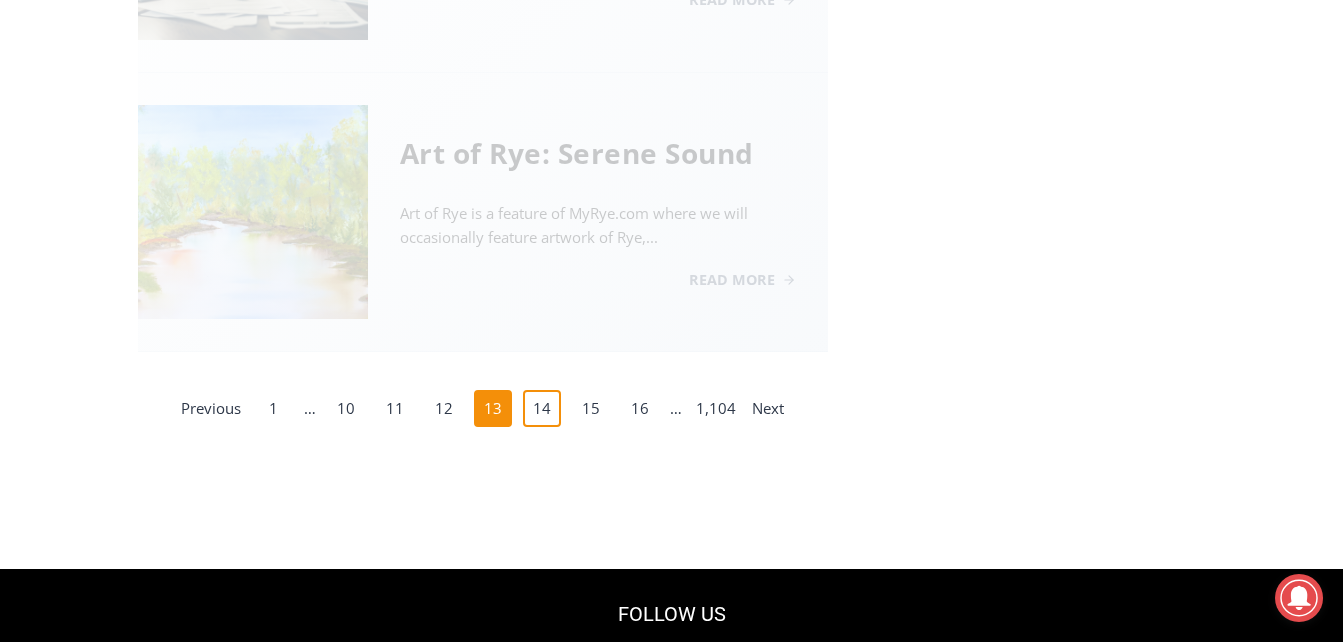 scroll, scrollTop: 543, scrollLeft: 0, axis: vertical 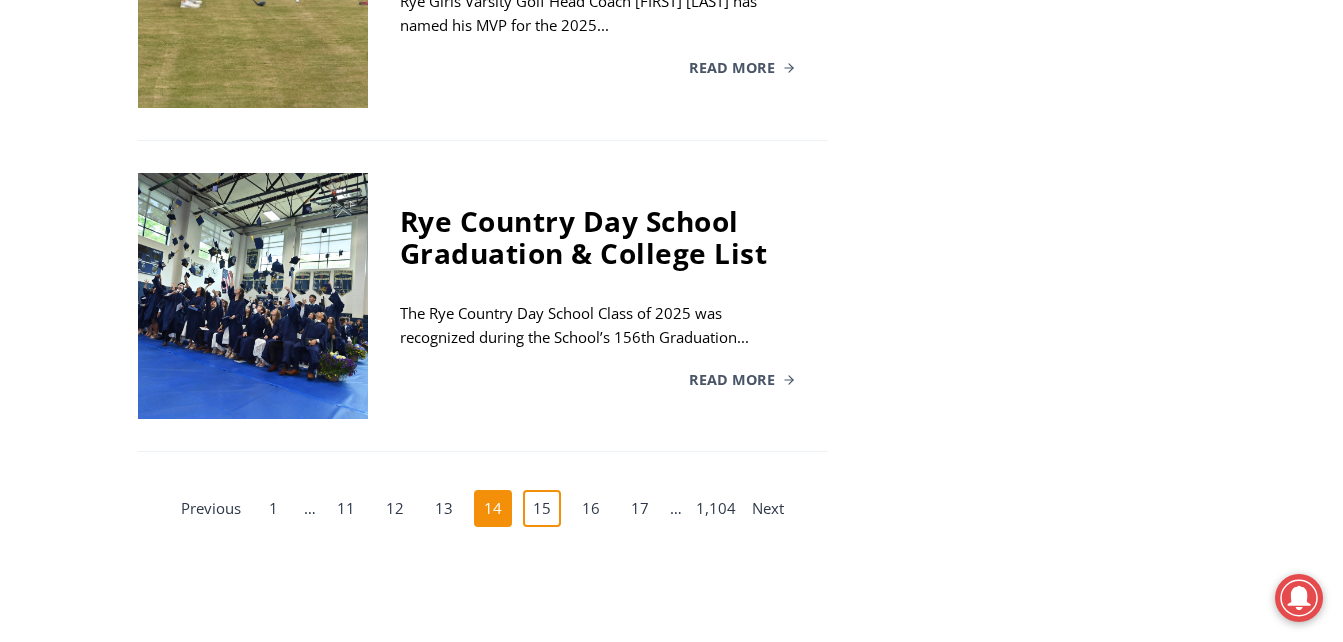 click on "15" at bounding box center (542, 509) 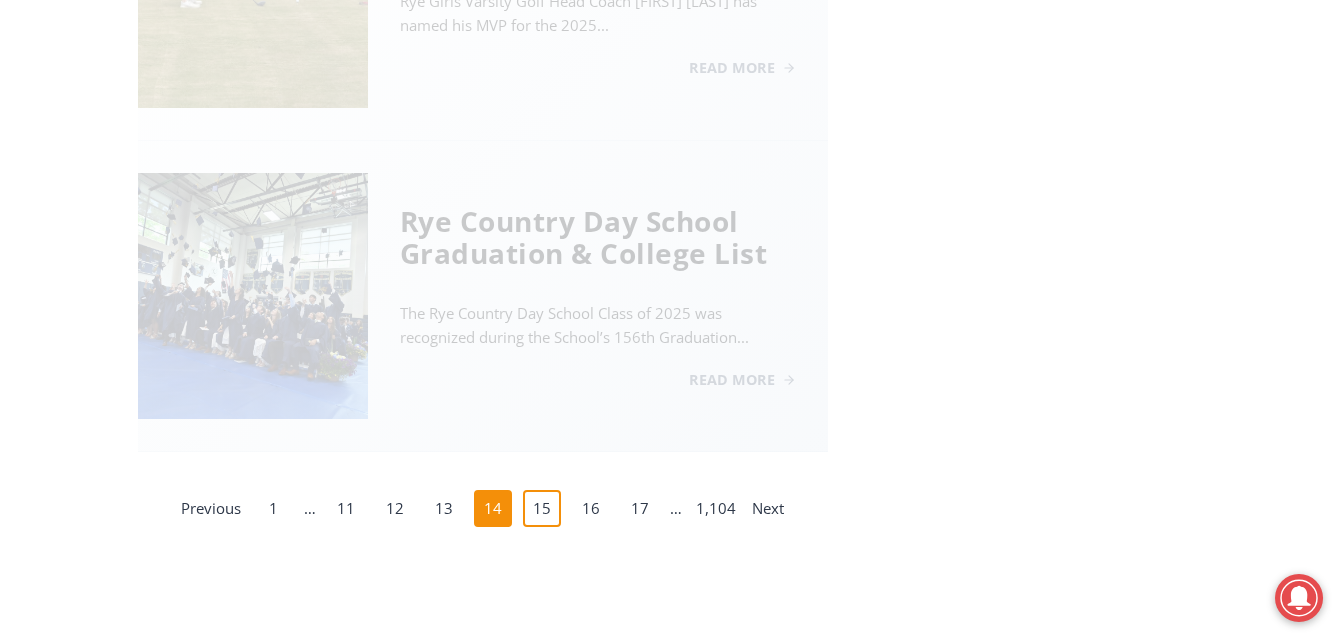 scroll, scrollTop: 543, scrollLeft: 0, axis: vertical 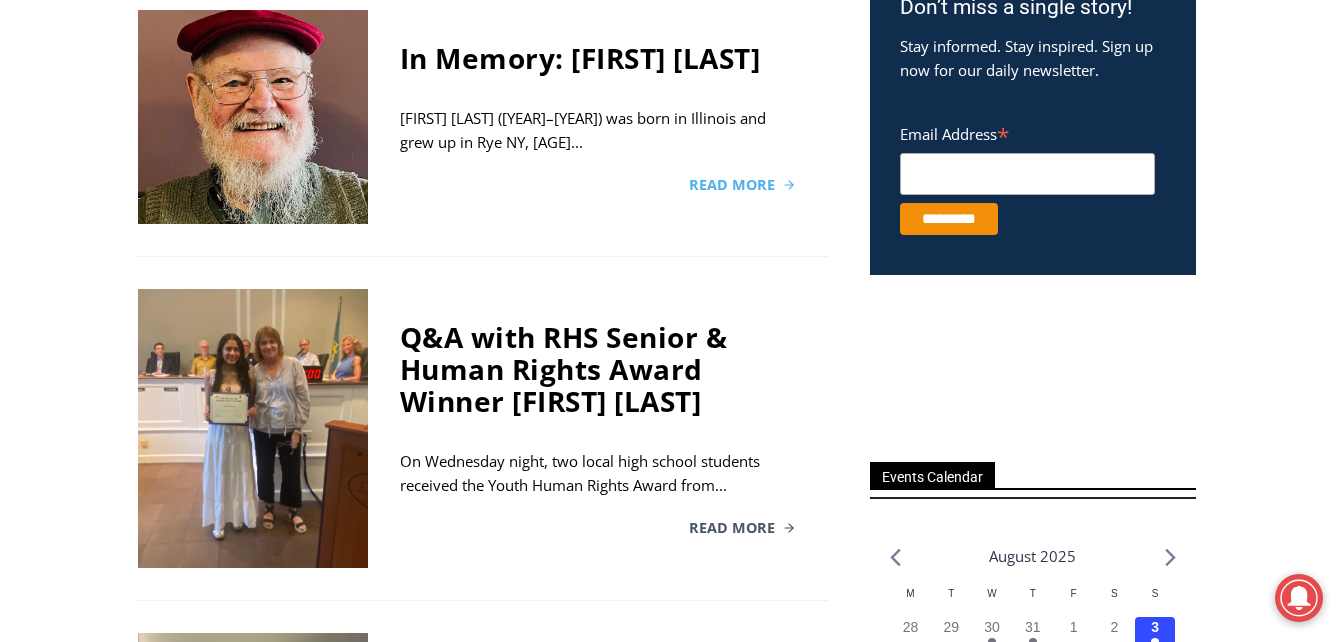 click on "Read More" at bounding box center [732, 185] 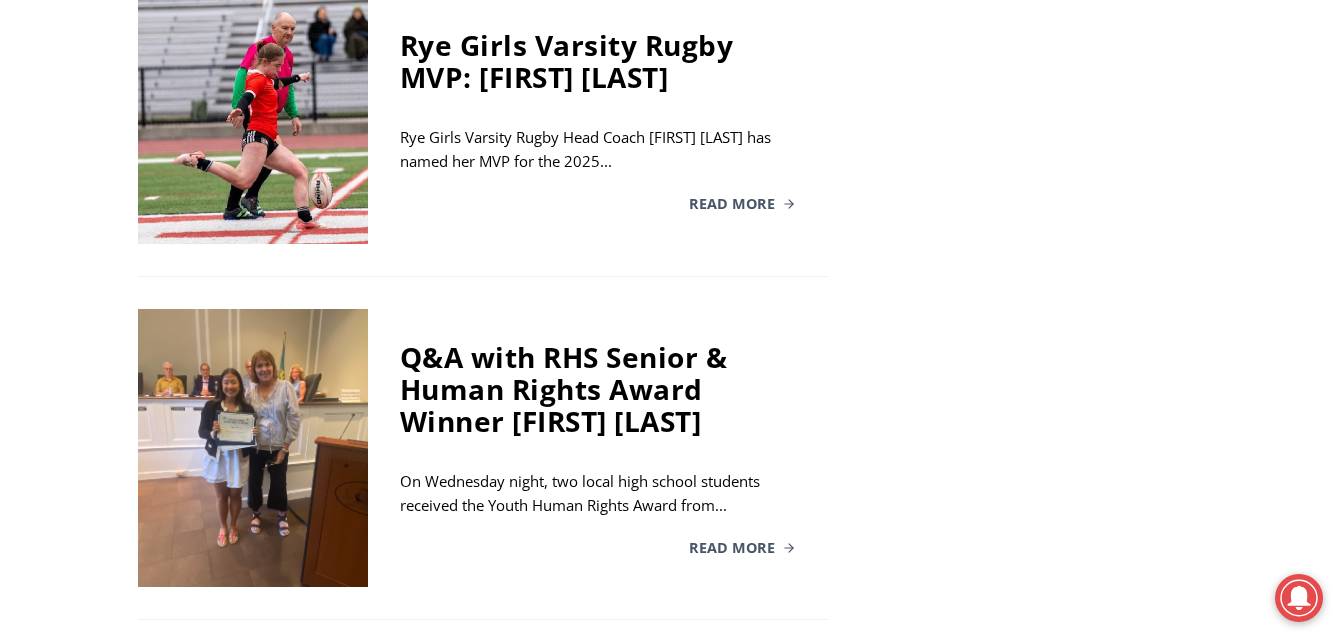 scroll, scrollTop: 3343, scrollLeft: 0, axis: vertical 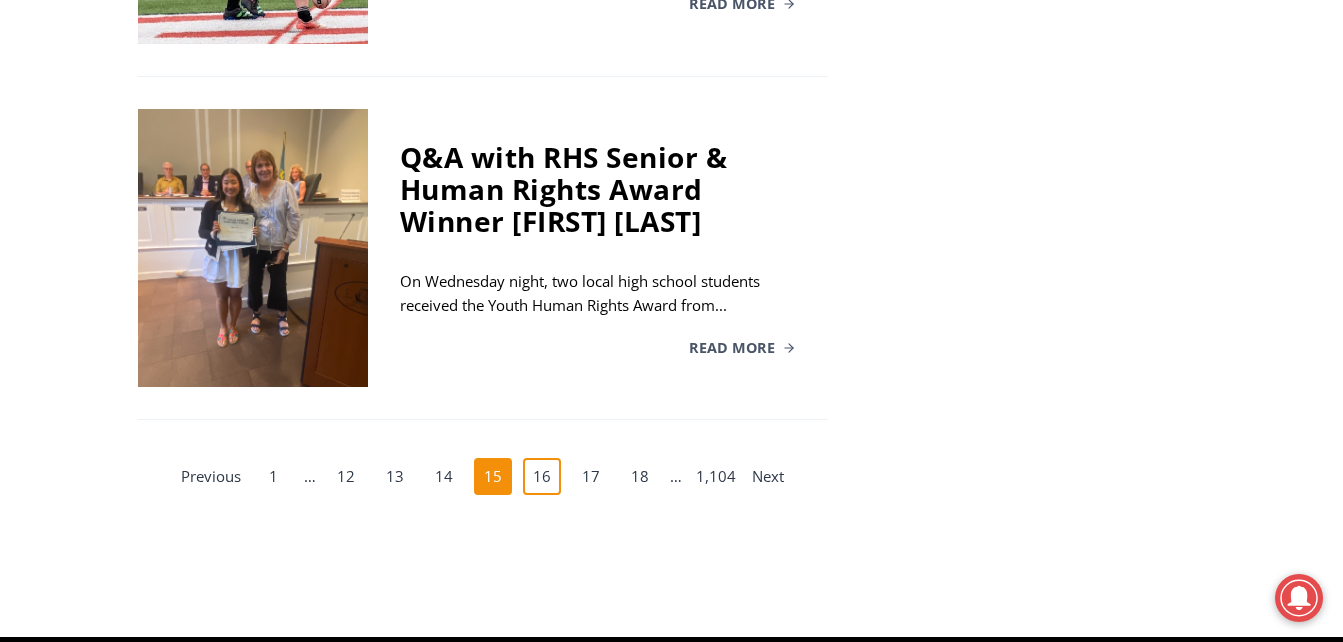 click on "16" at bounding box center (542, 477) 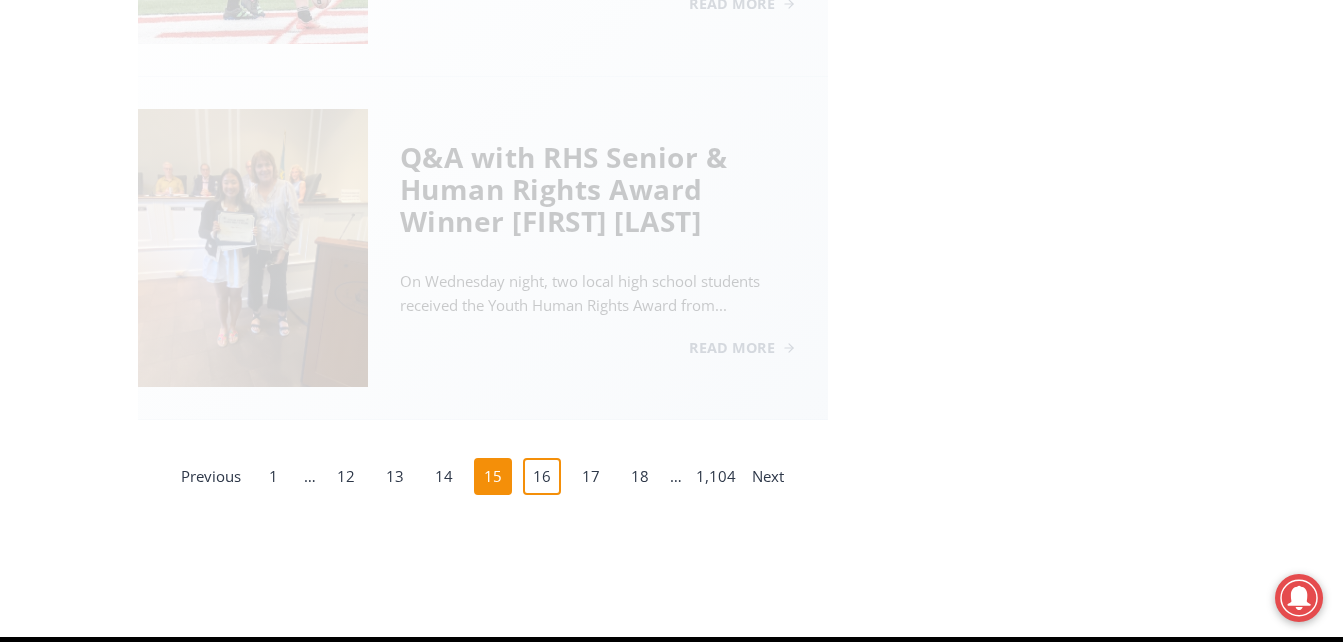 scroll, scrollTop: 543, scrollLeft: 0, axis: vertical 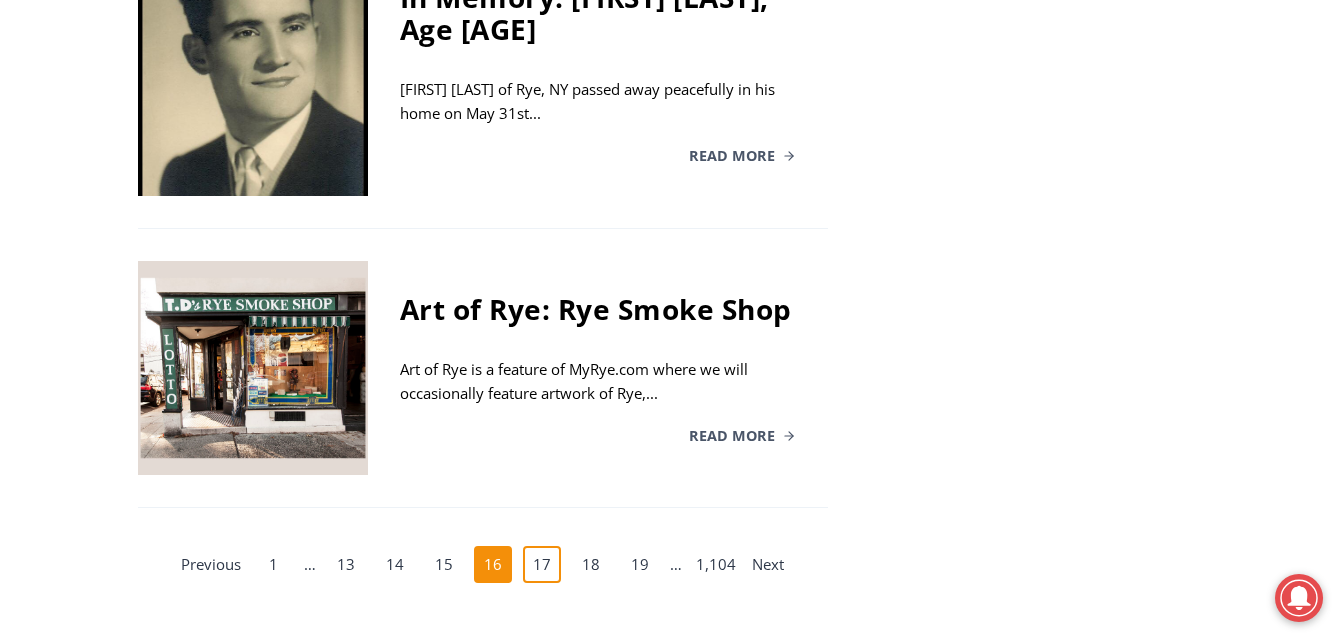 click on "17" at bounding box center [542, 565] 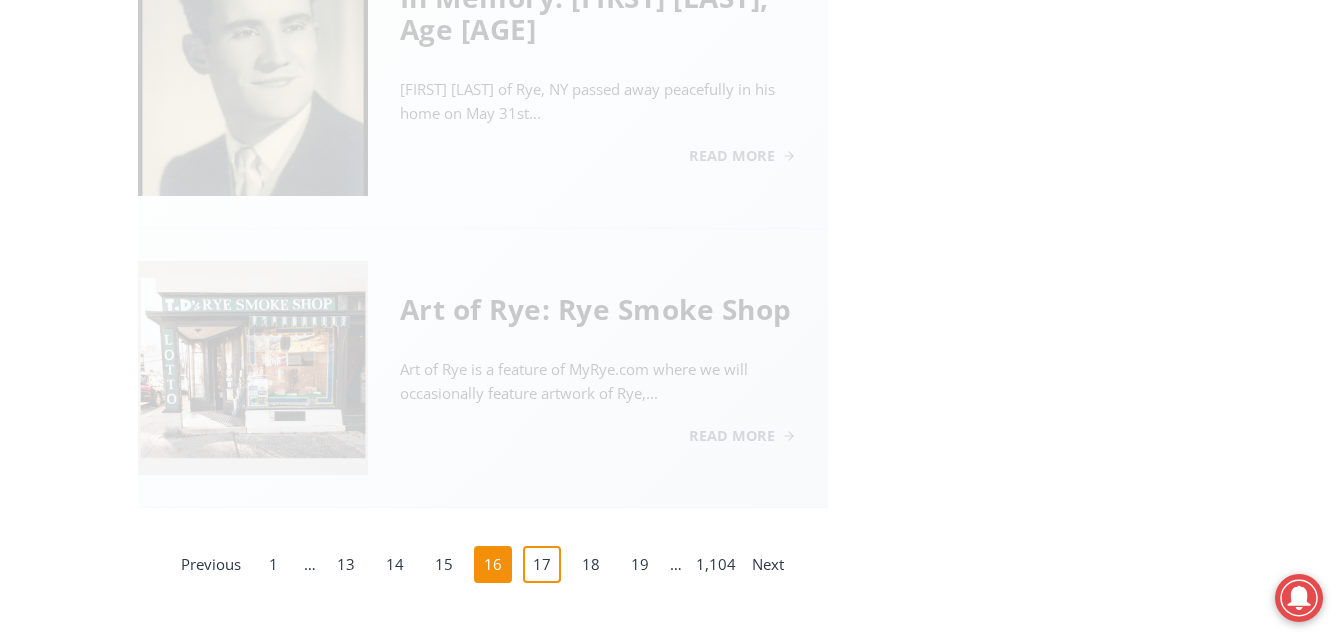 scroll, scrollTop: 543, scrollLeft: 0, axis: vertical 